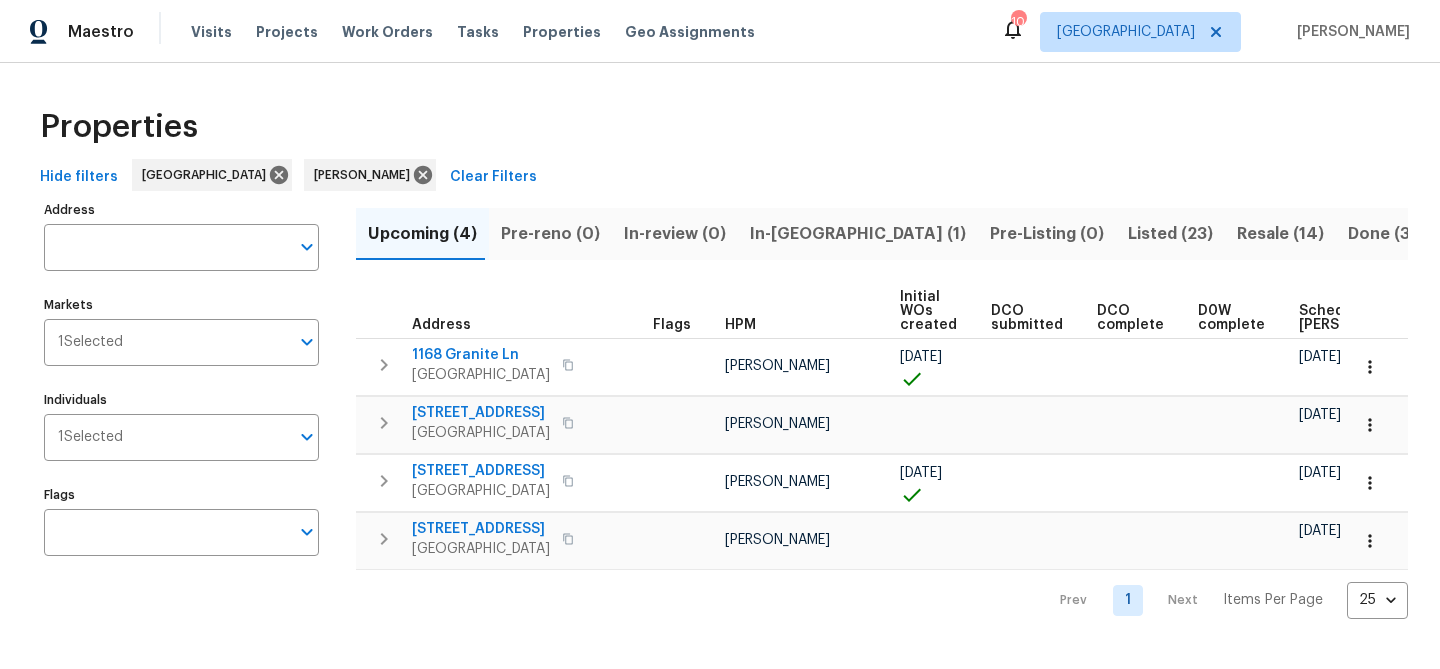 scroll, scrollTop: 0, scrollLeft: 0, axis: both 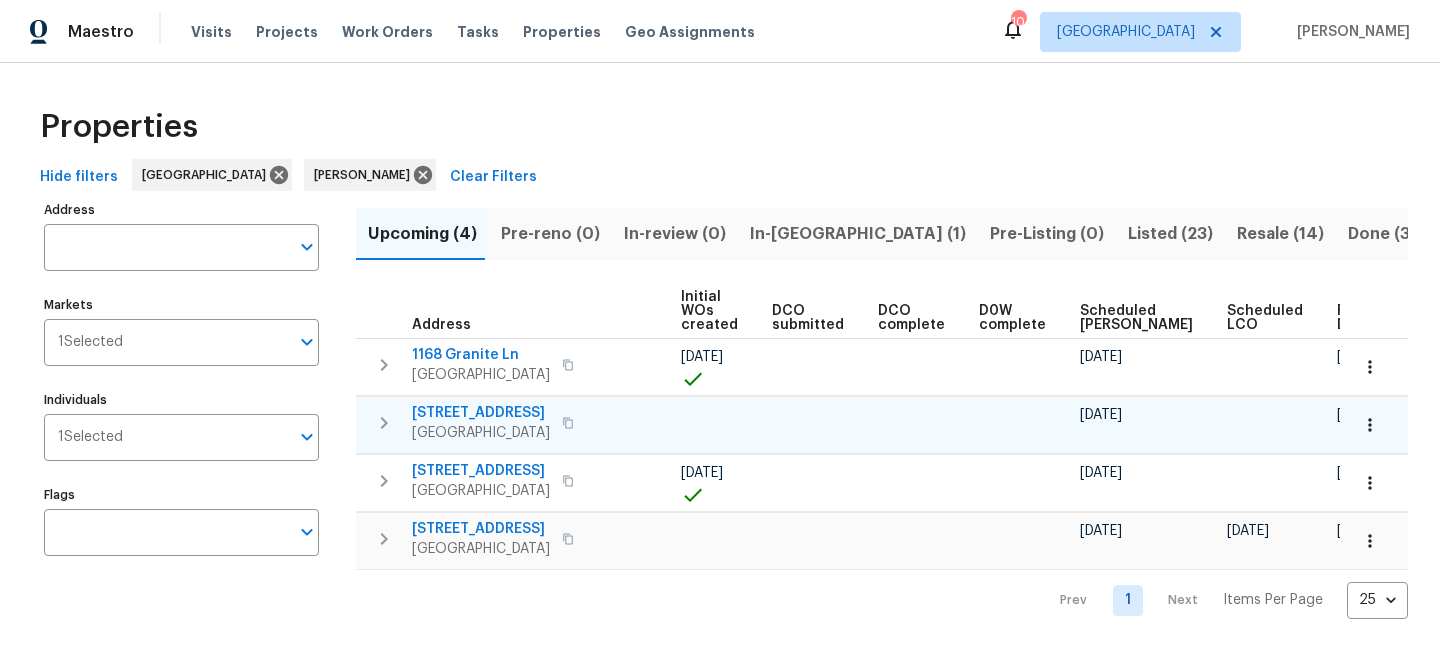 click on "1625 Stonewood Field Rd" at bounding box center [481, 413] 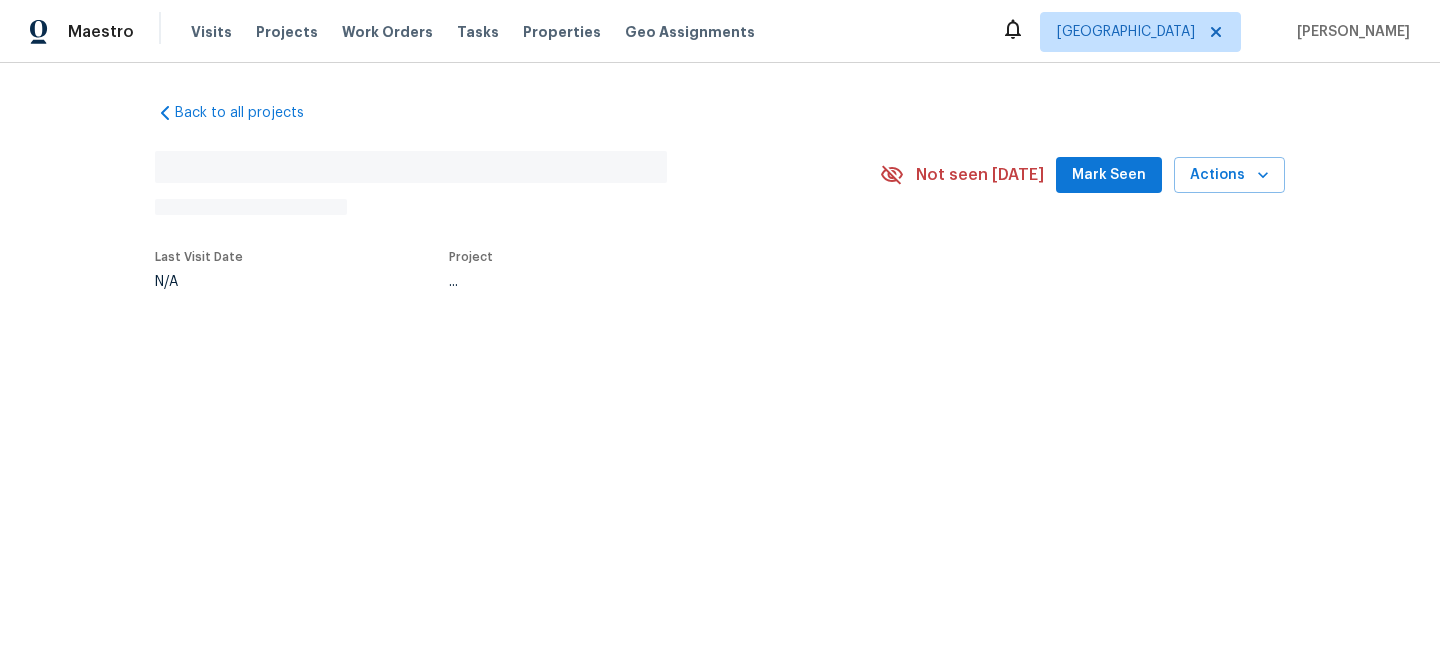 scroll, scrollTop: 0, scrollLeft: 0, axis: both 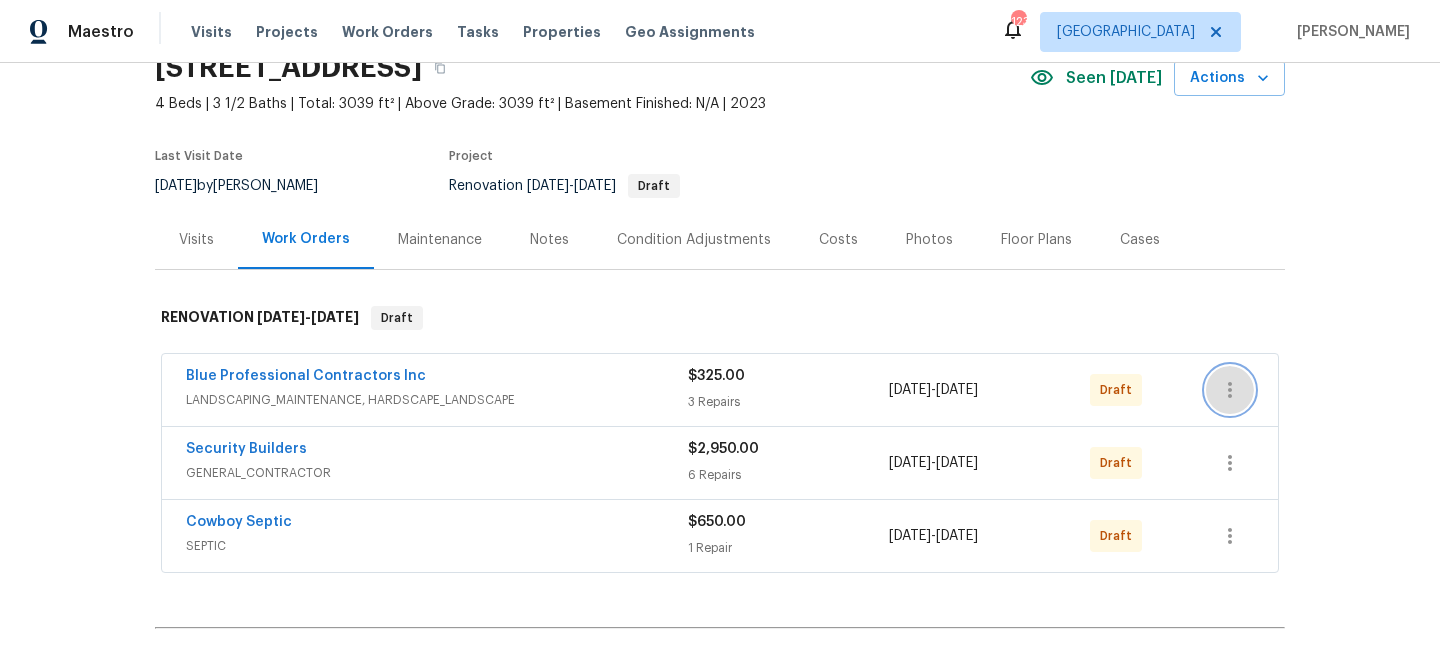 click 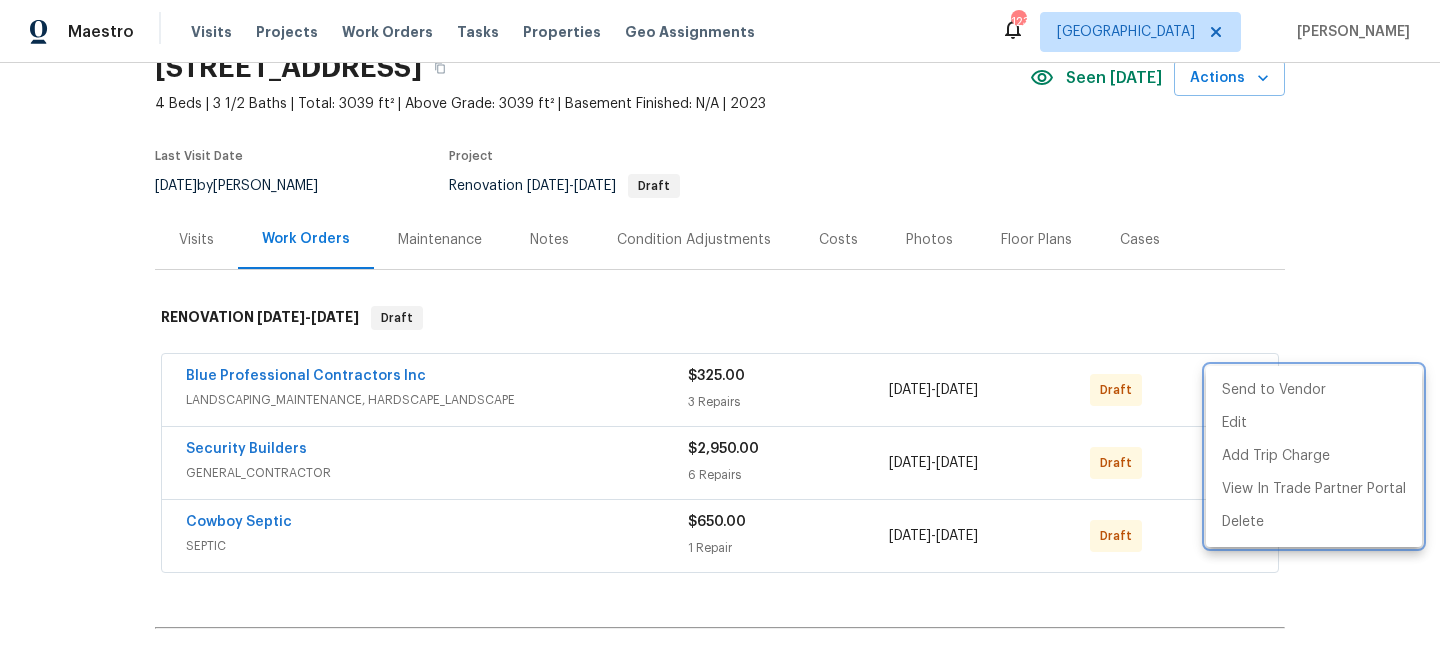 click at bounding box center [720, 334] 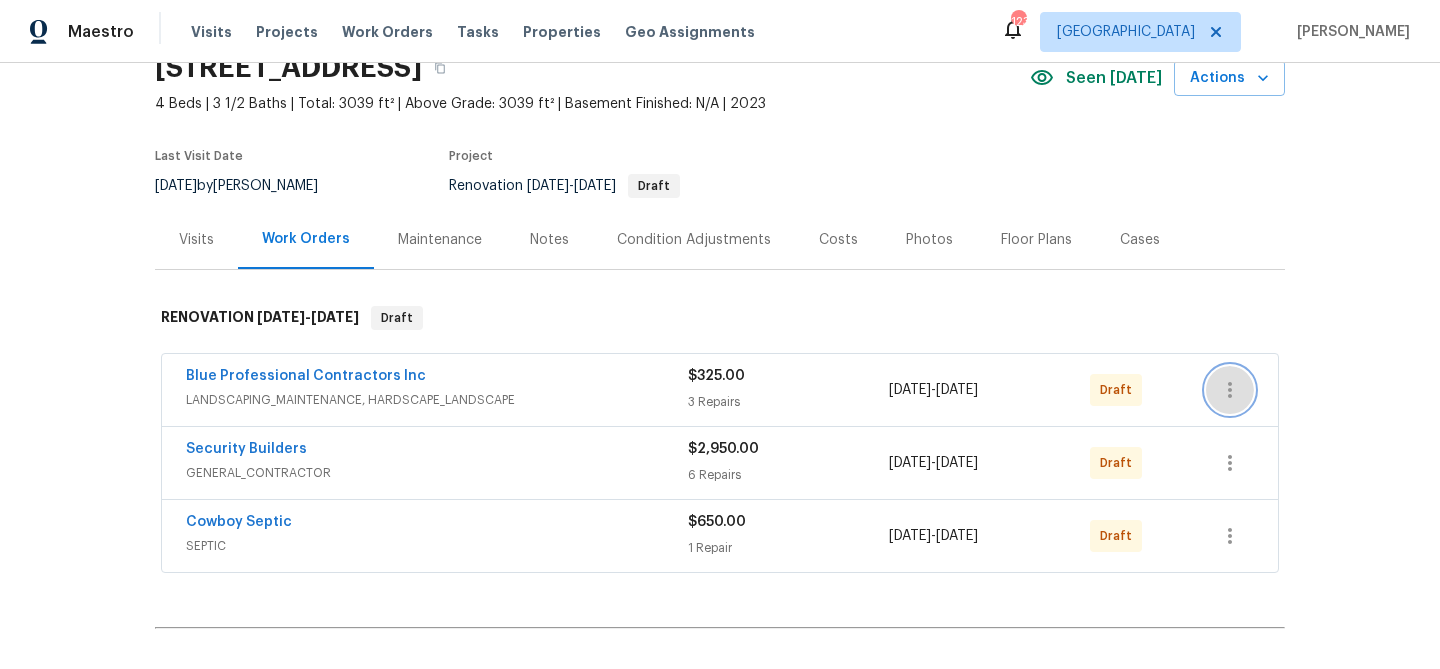 click 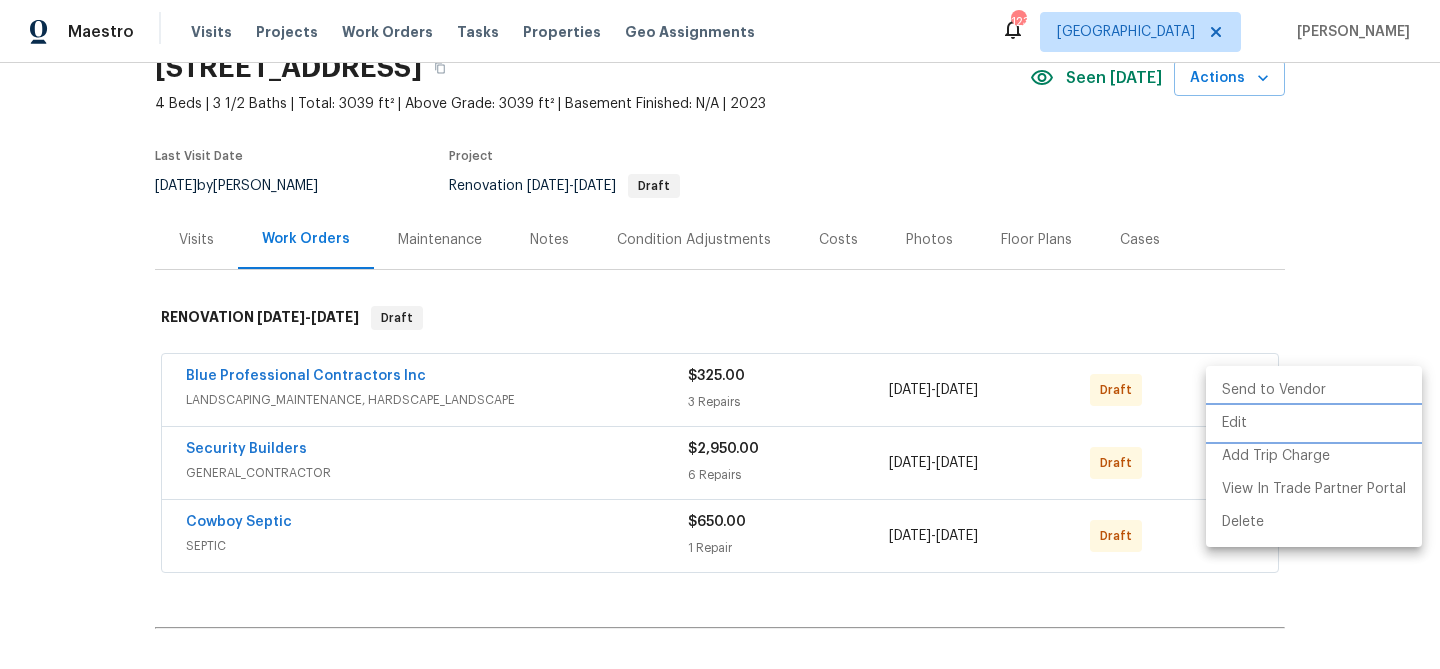 click on "Edit" at bounding box center [1314, 423] 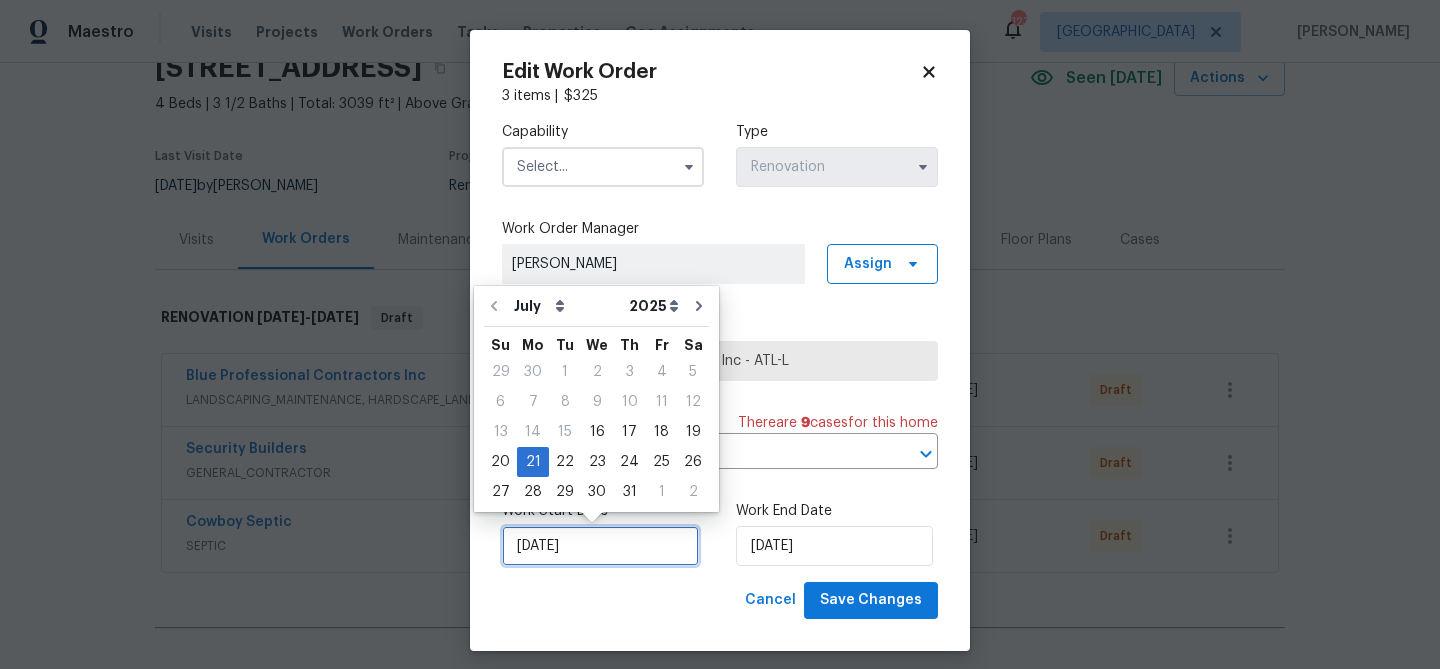 click on "[DATE]" at bounding box center [600, 546] 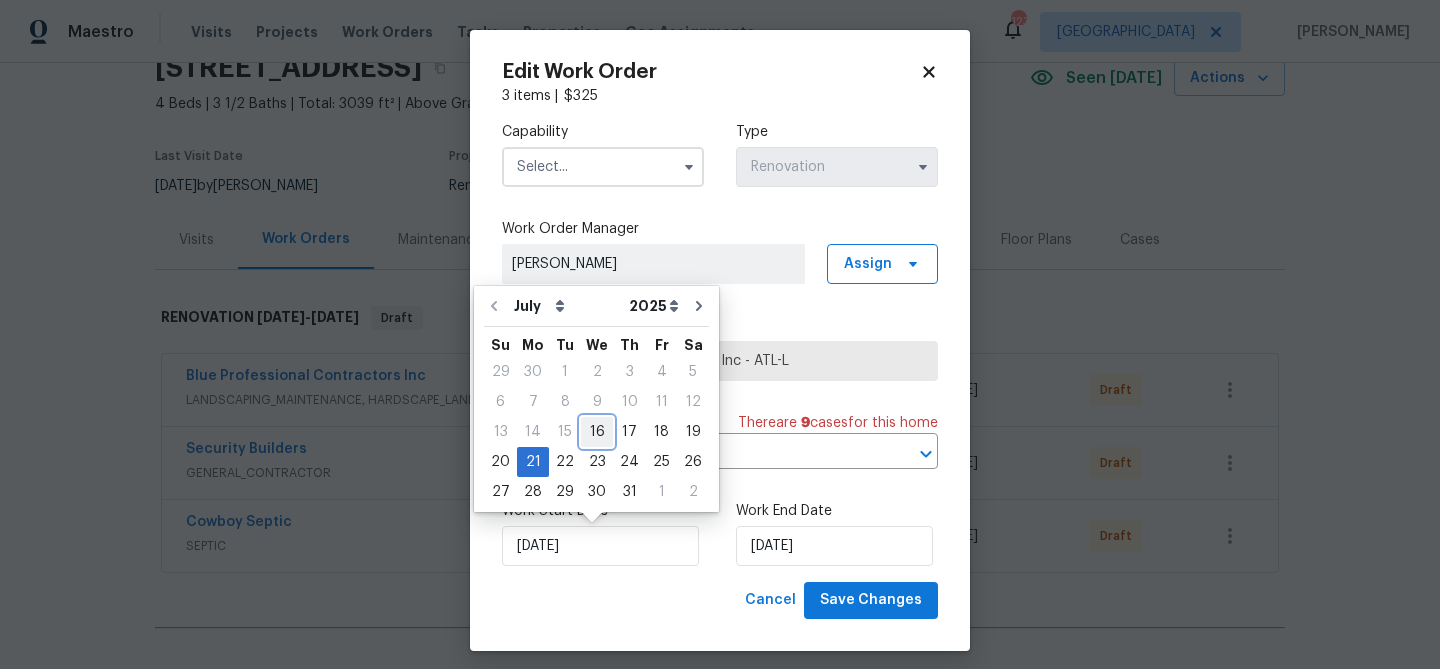click on "16" at bounding box center [597, 432] 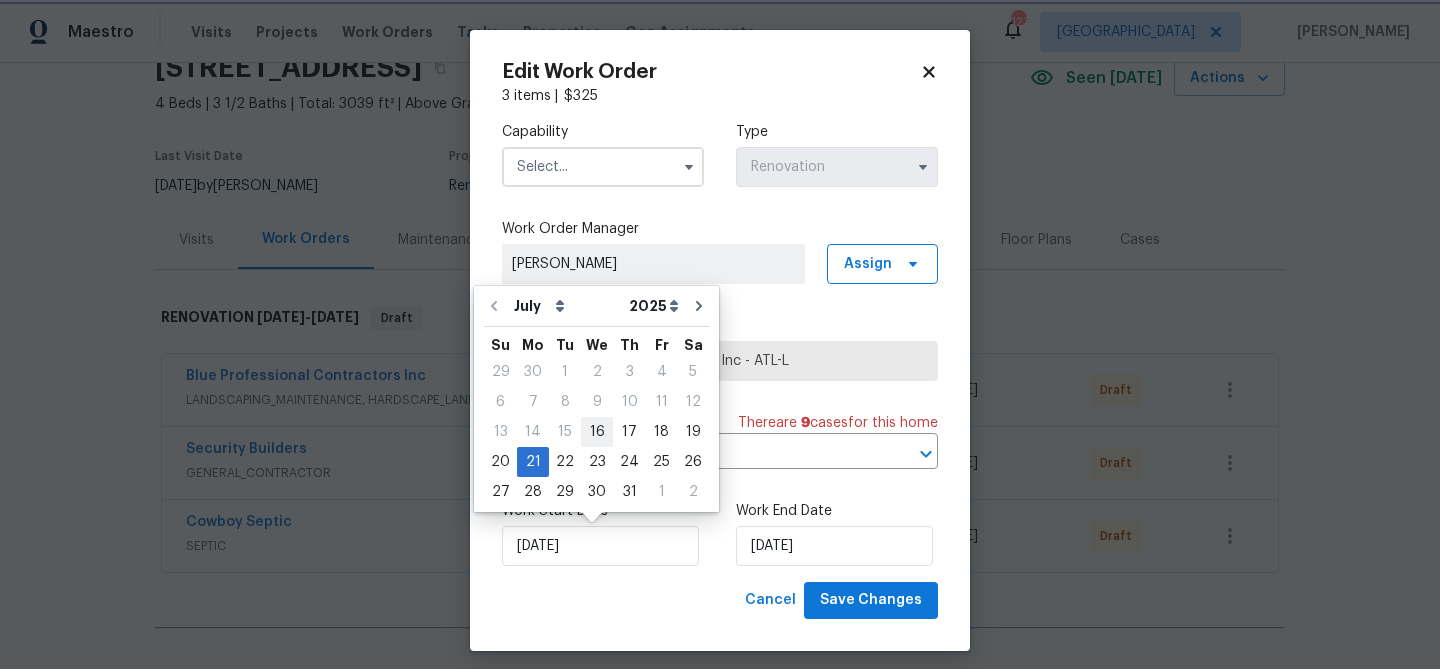 type on "[DATE]" 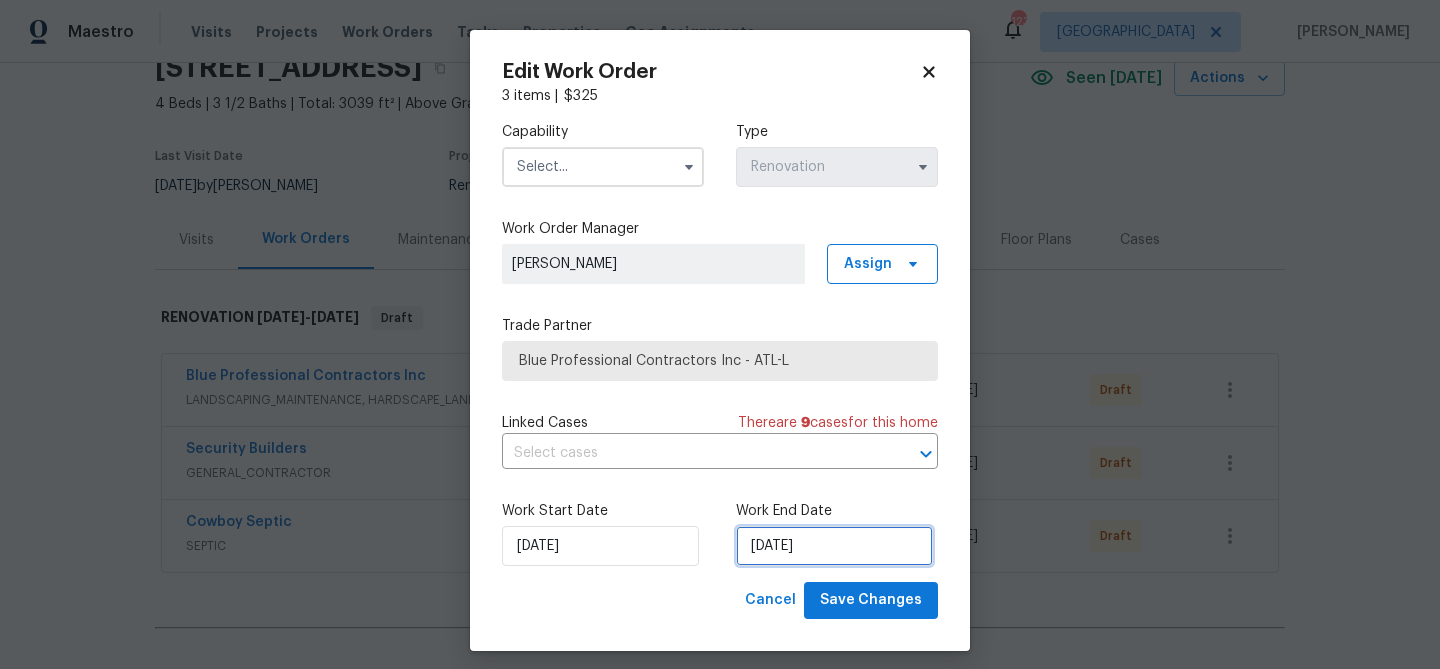 click on "7/24/2025" at bounding box center (834, 546) 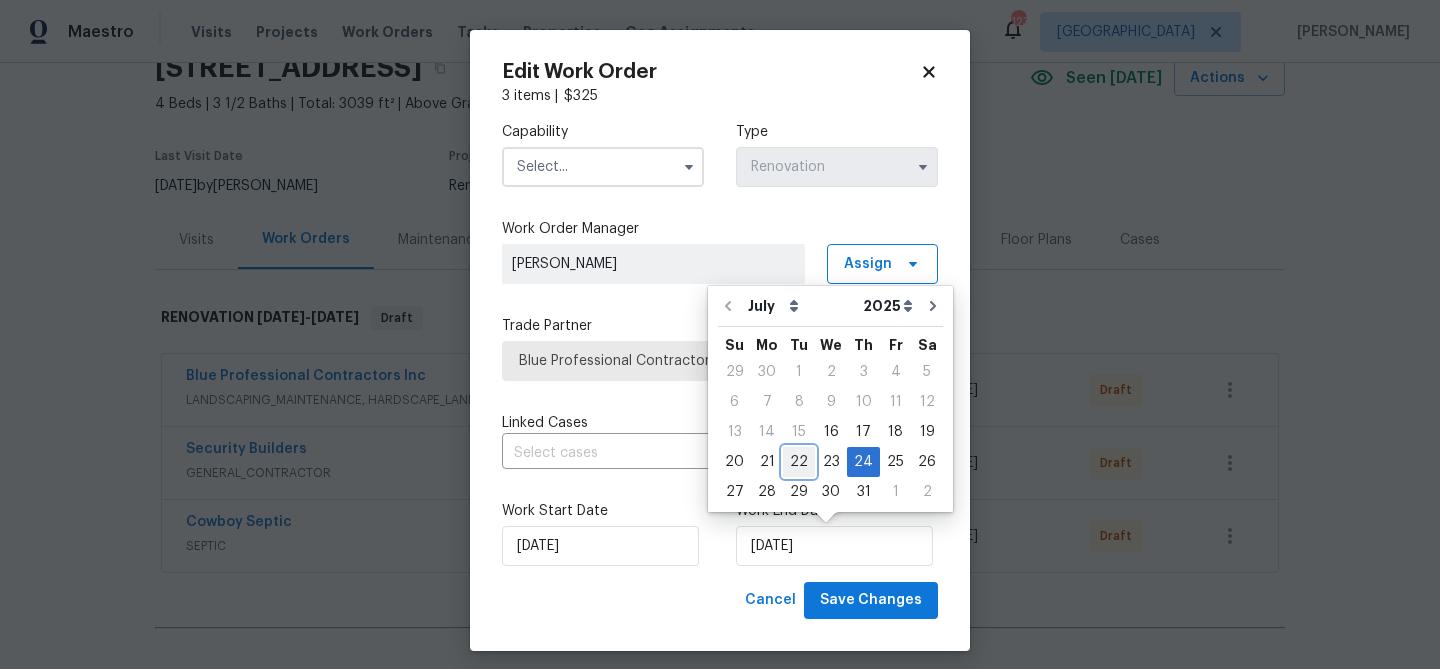 click on "22" at bounding box center [799, 462] 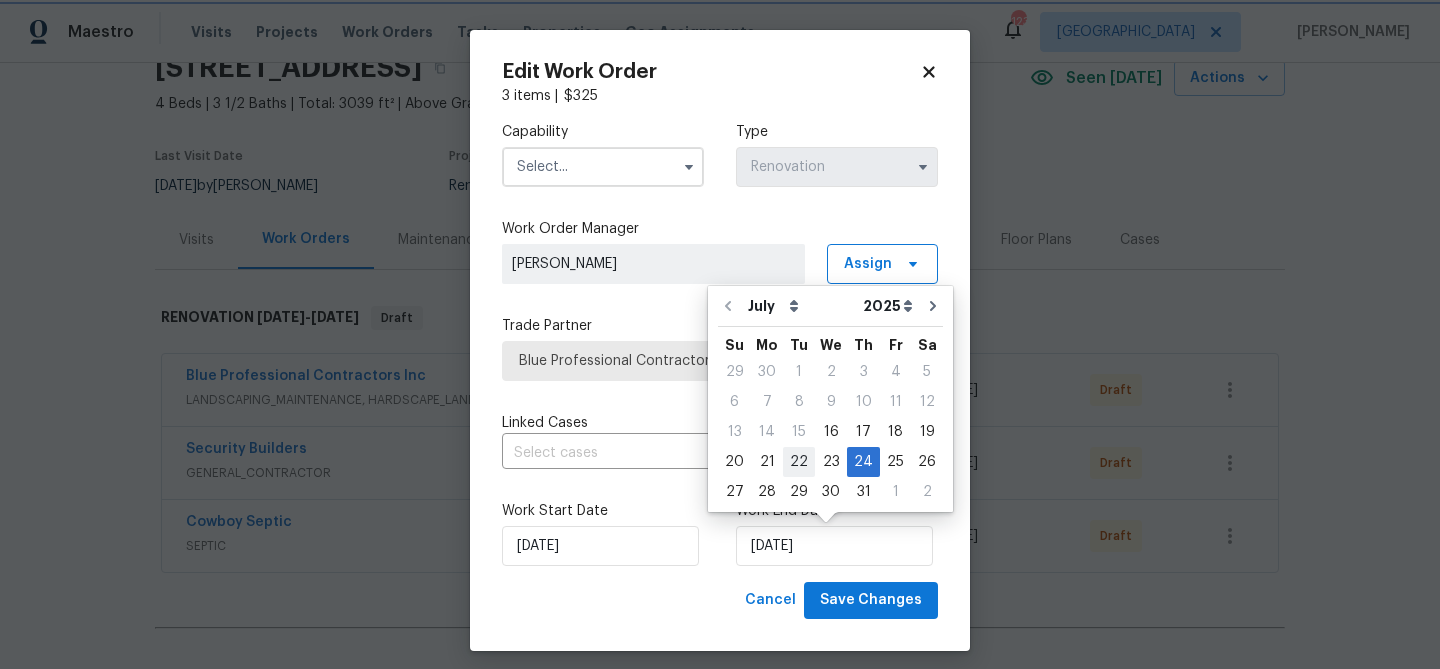 type on "[DATE]" 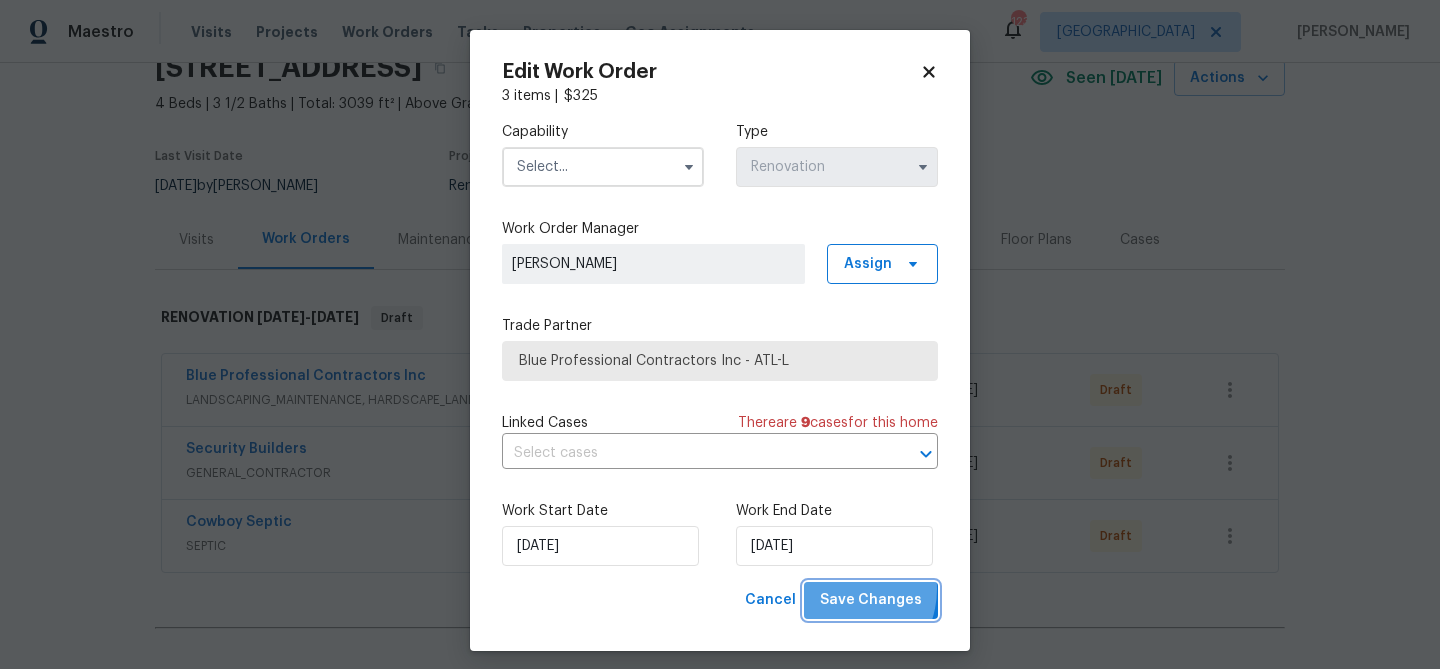 click on "Save Changes" at bounding box center [871, 600] 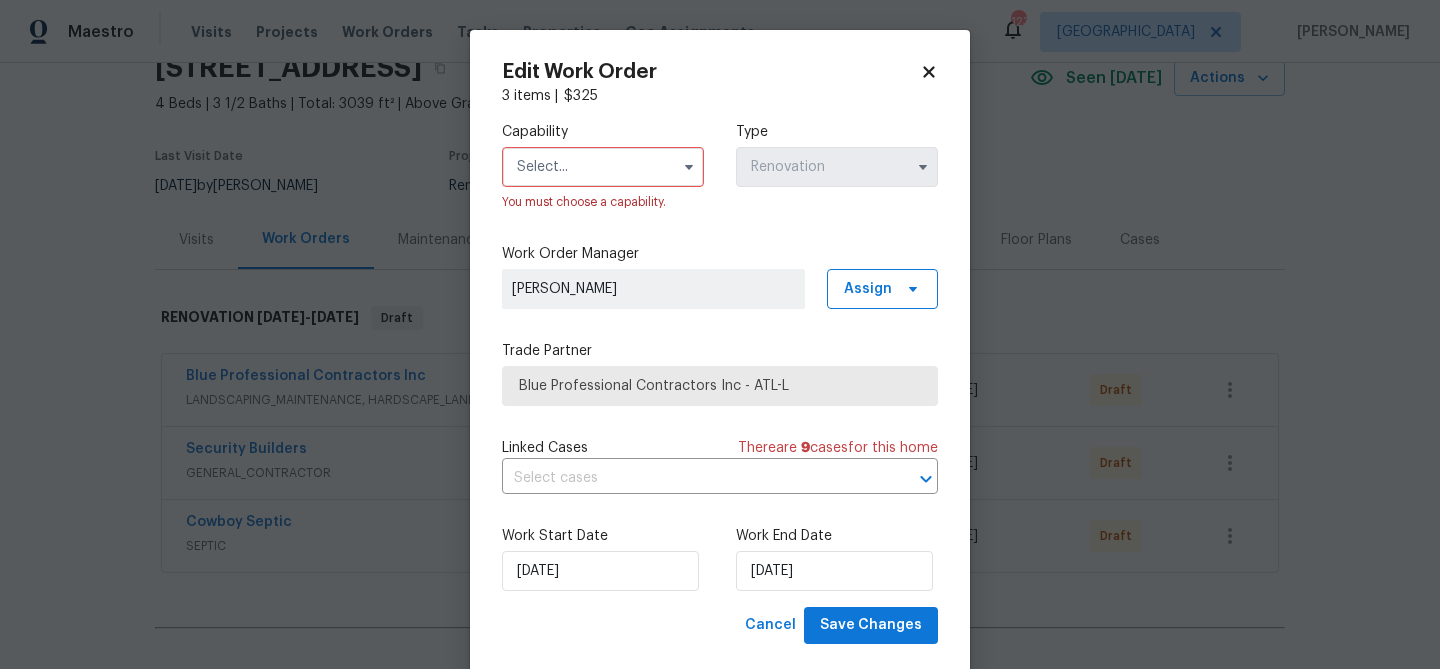 click at bounding box center (603, 167) 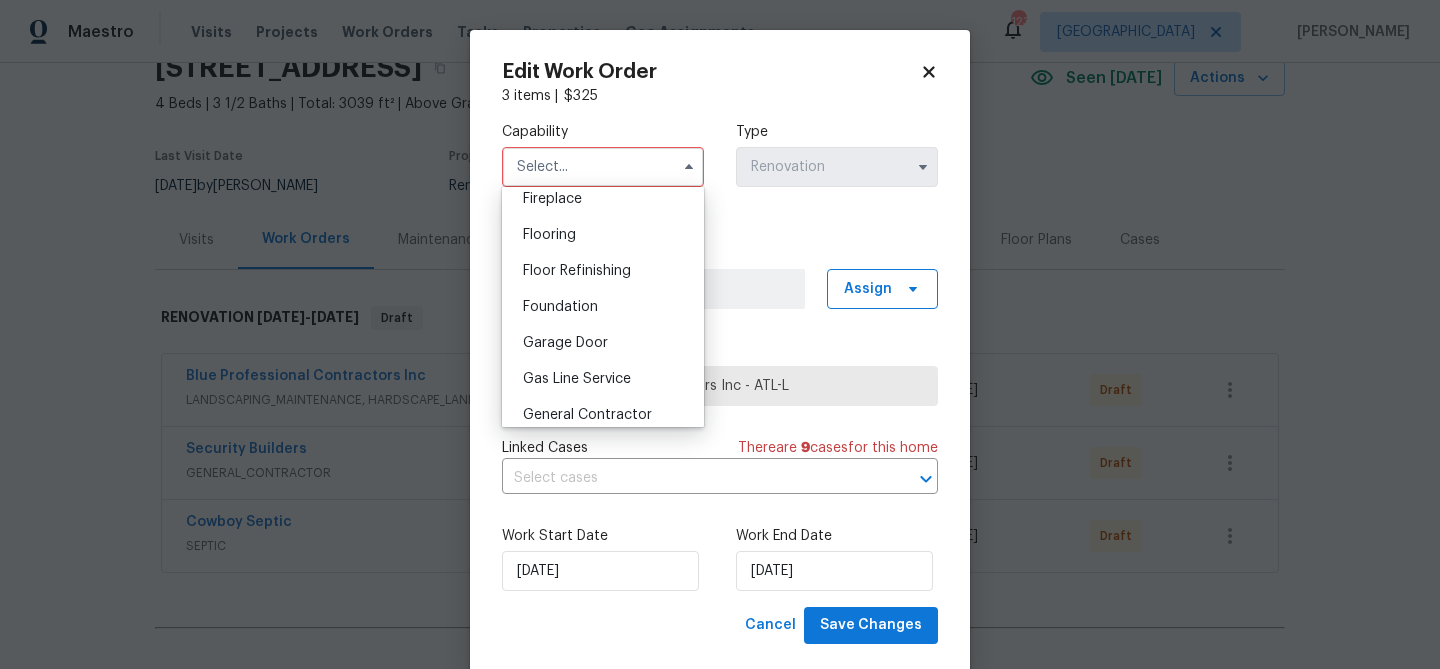 scroll, scrollTop: 846, scrollLeft: 0, axis: vertical 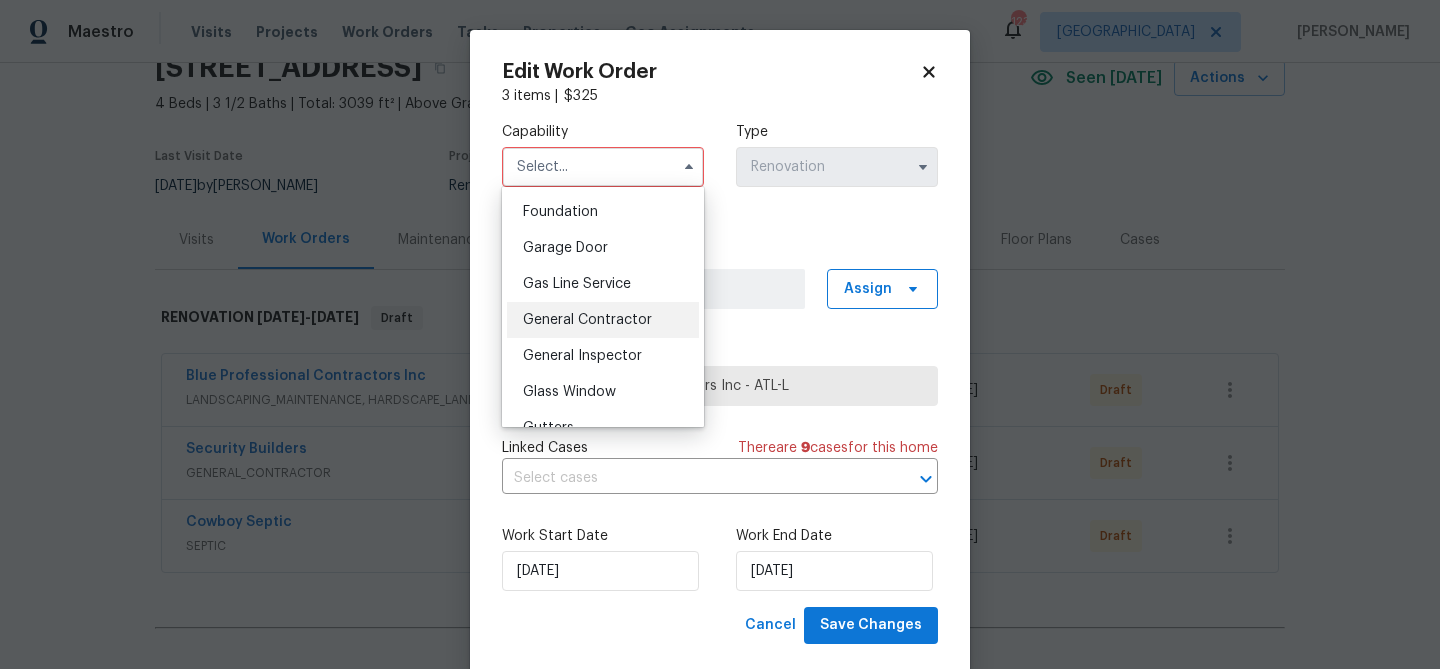 click on "General Contractor" at bounding box center [587, 320] 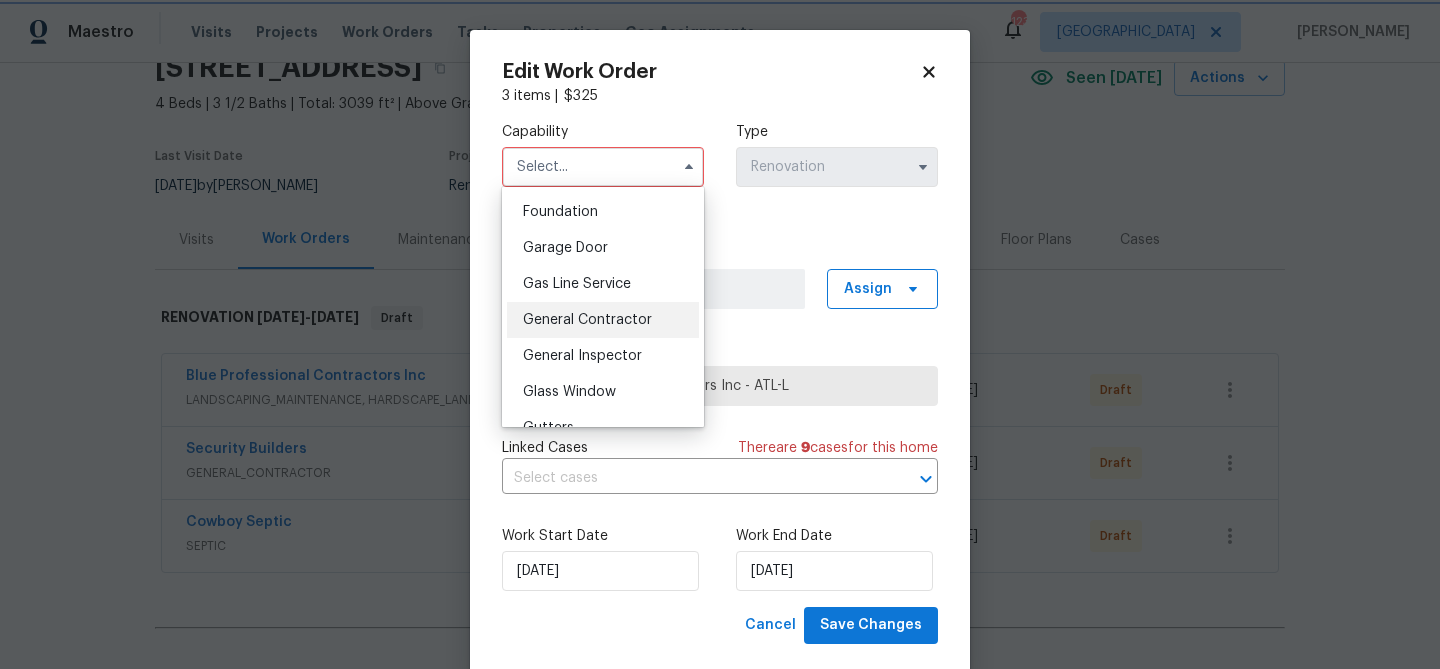 type on "General Contractor" 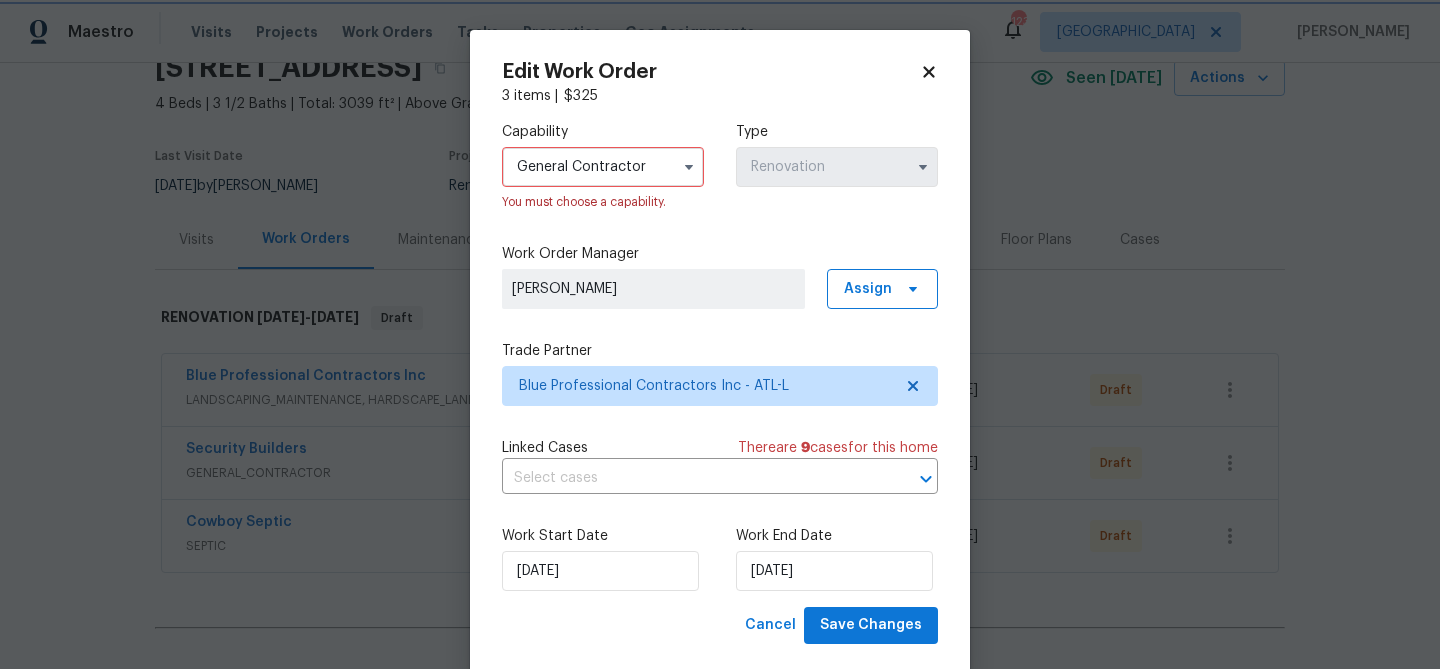 scroll, scrollTop: 37, scrollLeft: 0, axis: vertical 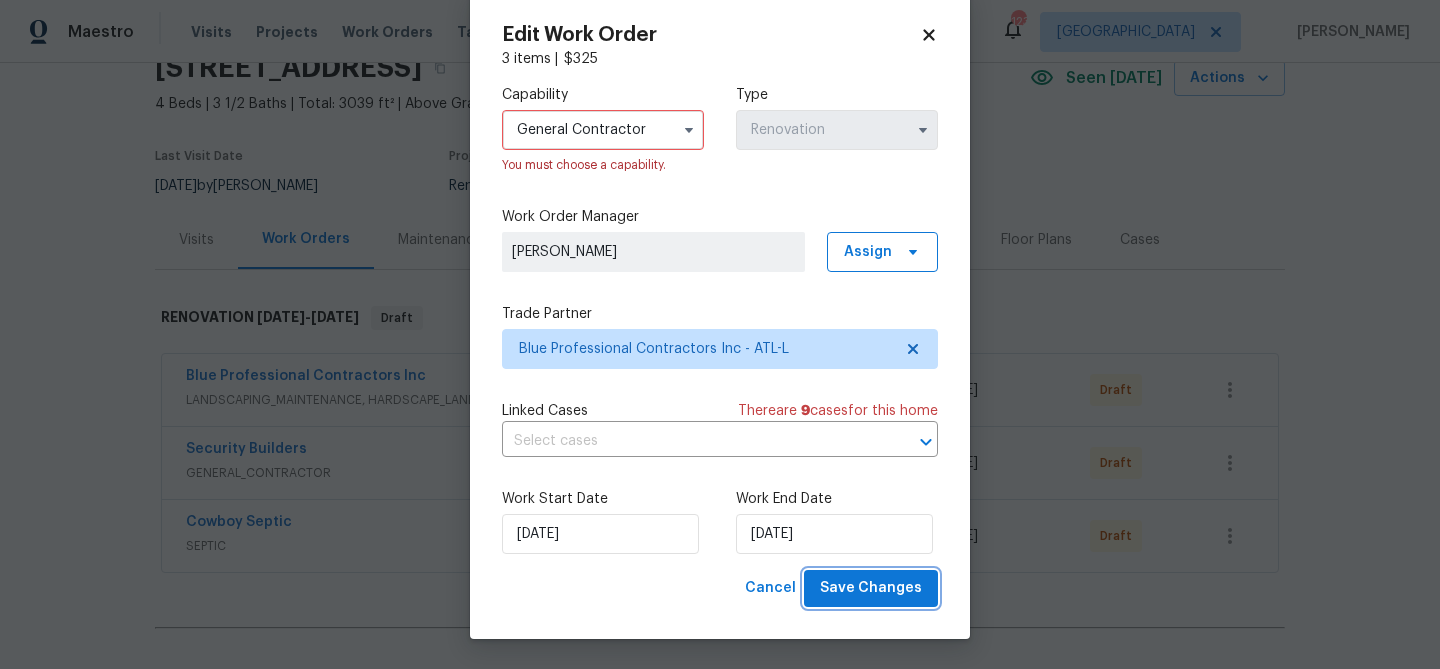 click on "Save Changes" at bounding box center [871, 588] 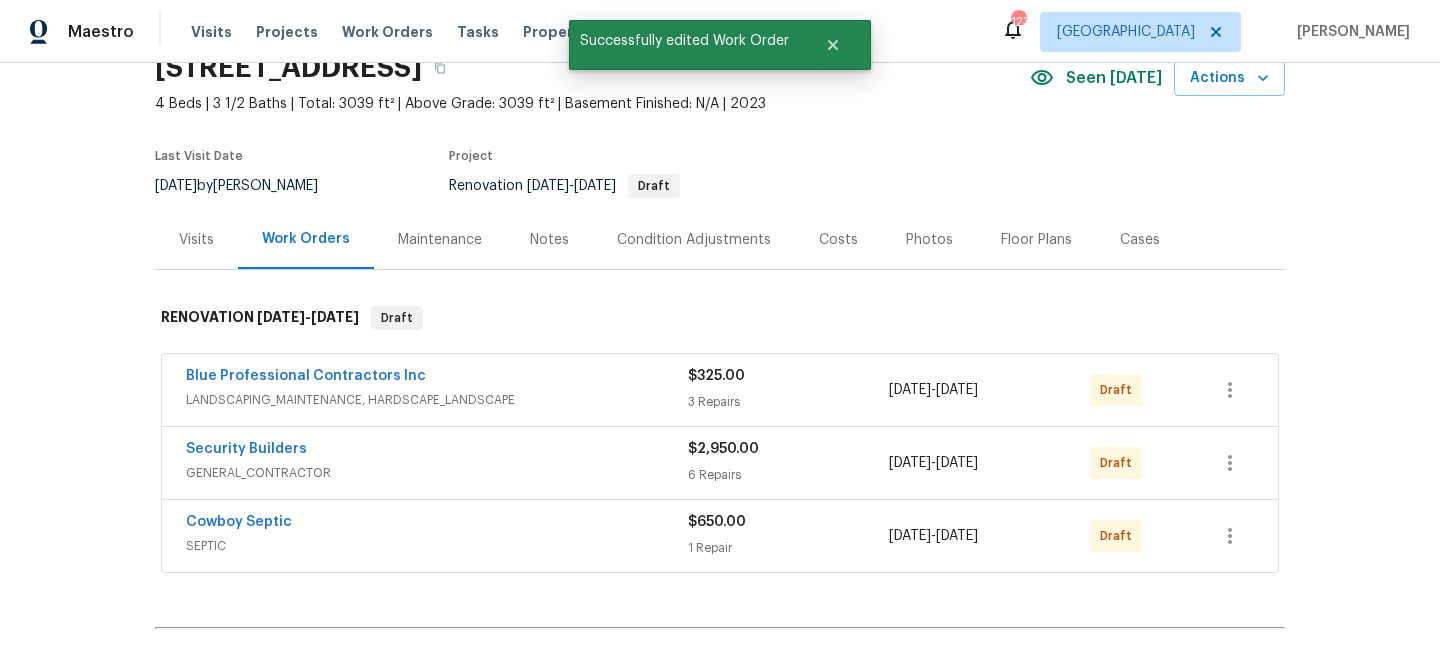 scroll, scrollTop: 0, scrollLeft: 0, axis: both 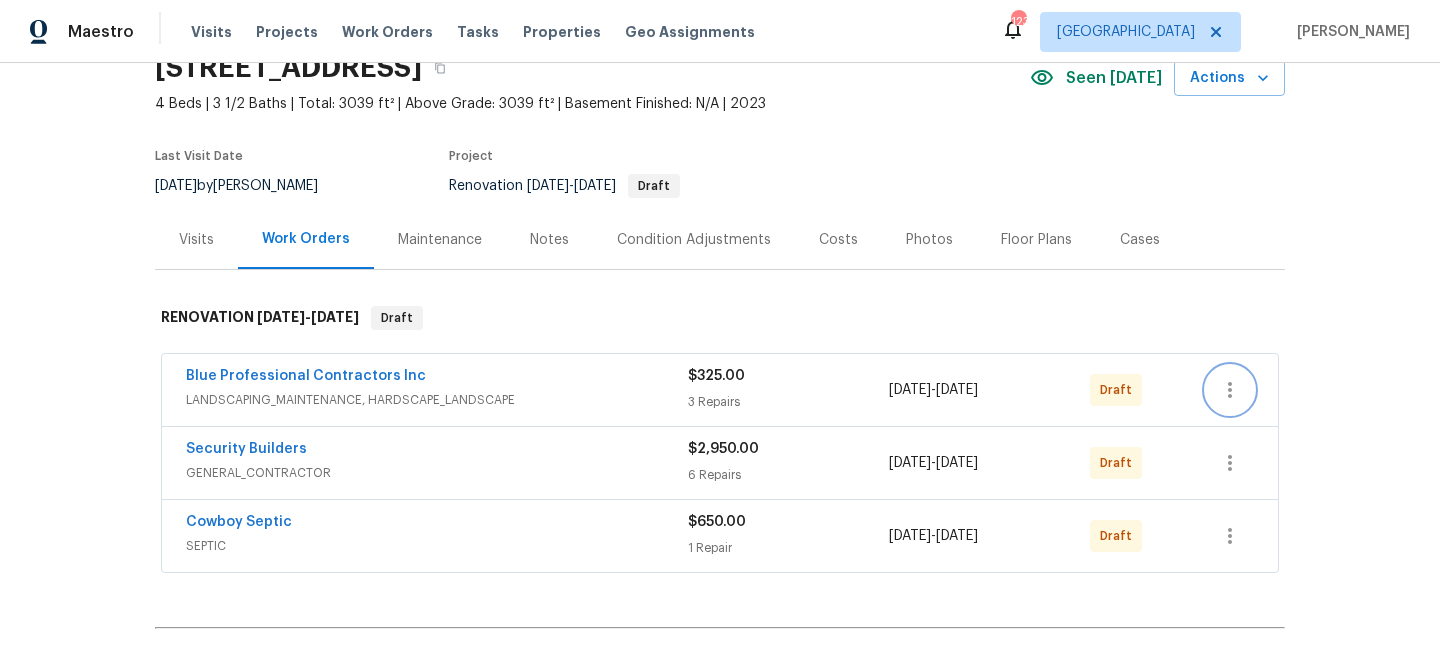 click 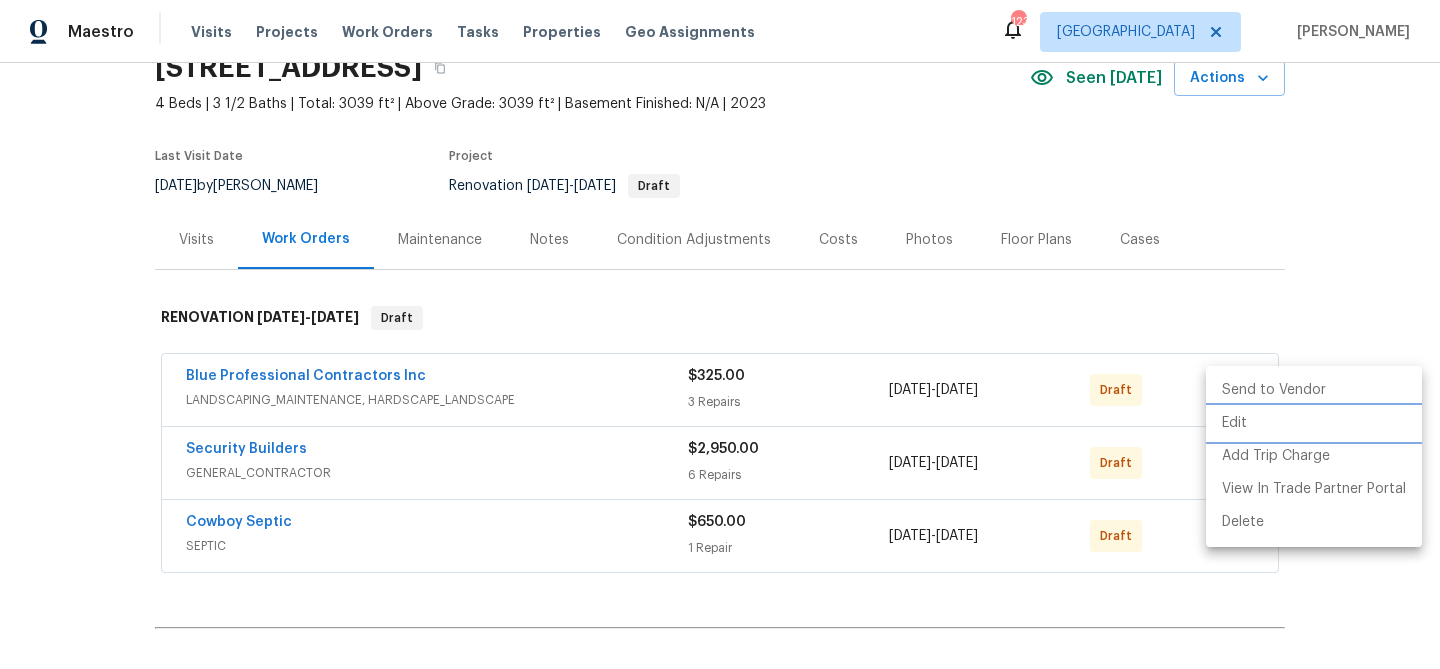 click on "Edit" at bounding box center (1314, 423) 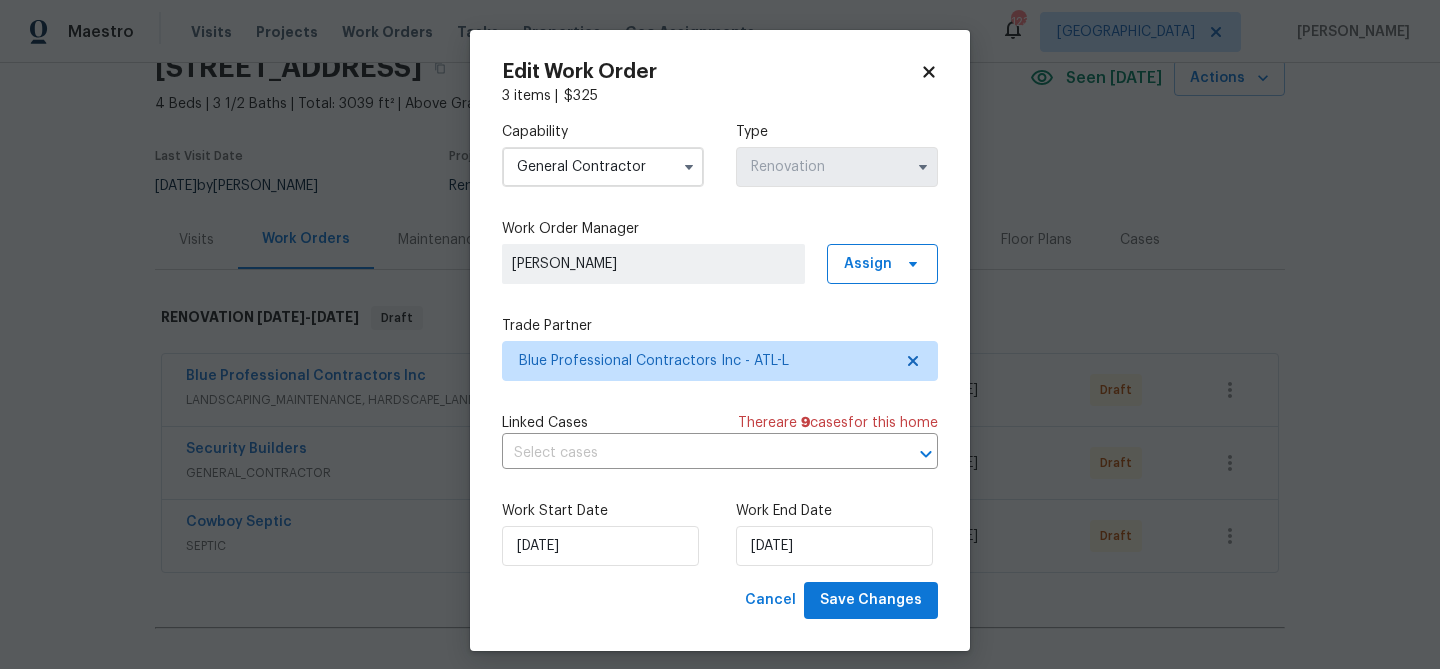click on "General Contractor" at bounding box center [603, 167] 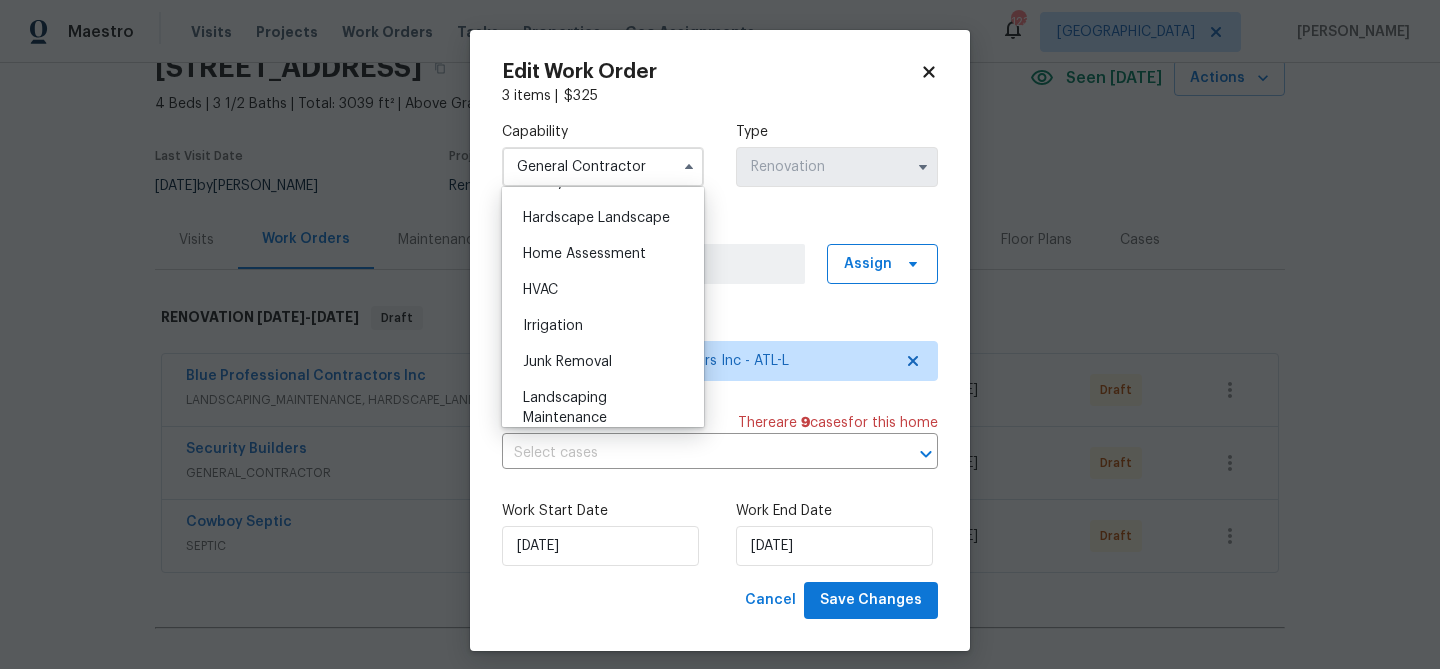 scroll, scrollTop: 1186, scrollLeft: 0, axis: vertical 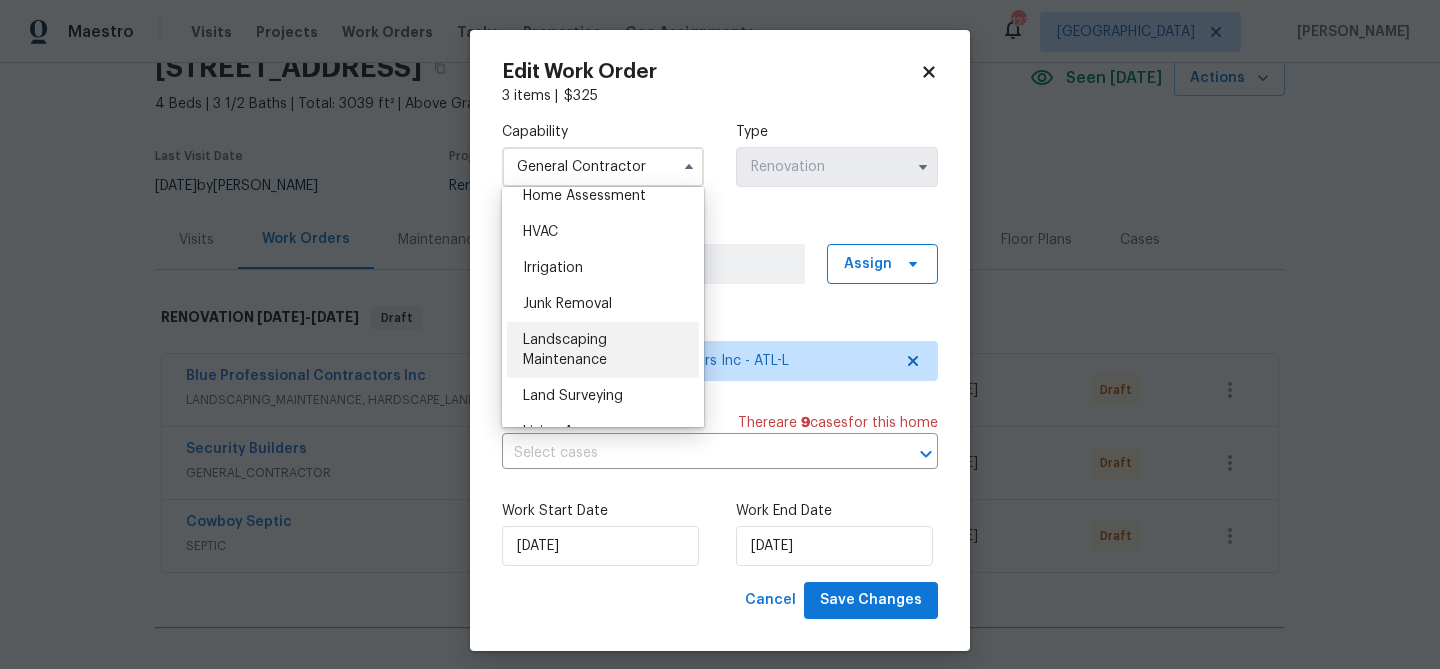 click on "Landscaping Maintenance" at bounding box center (565, 350) 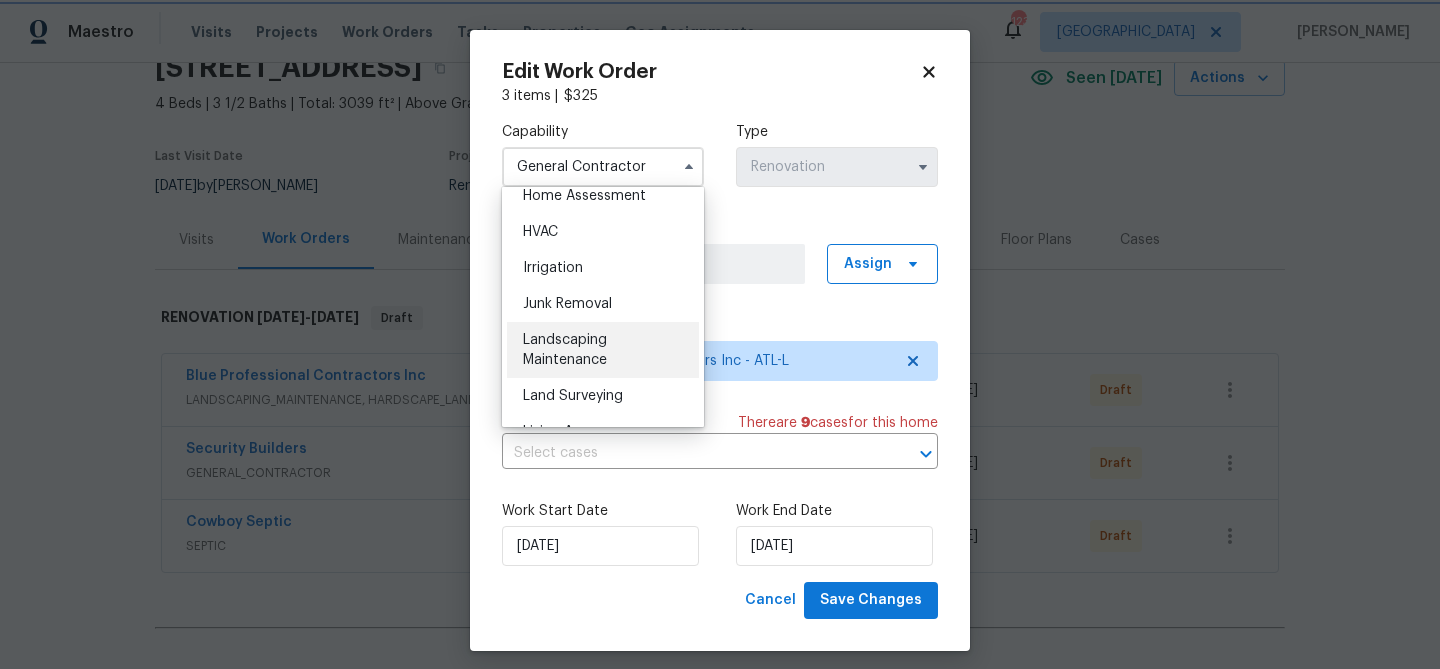 type on "Landscaping Maintenance" 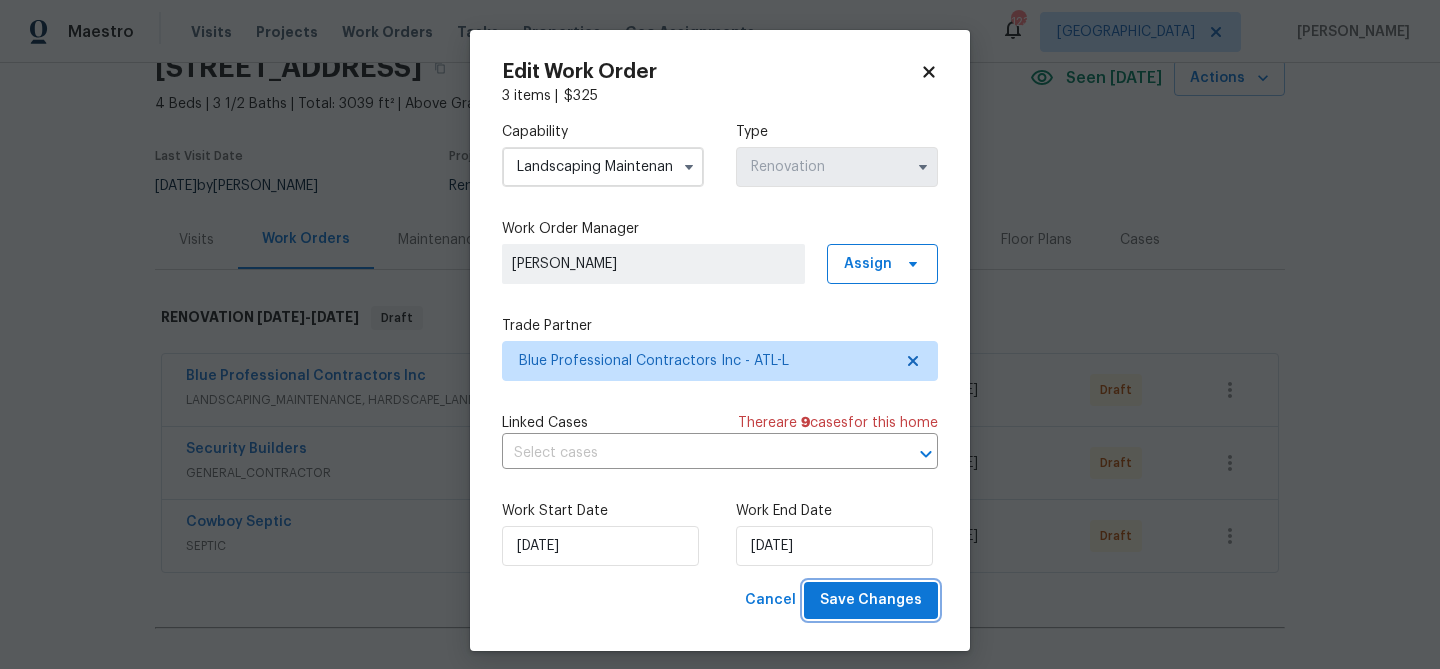 click on "Save Changes" at bounding box center (871, 600) 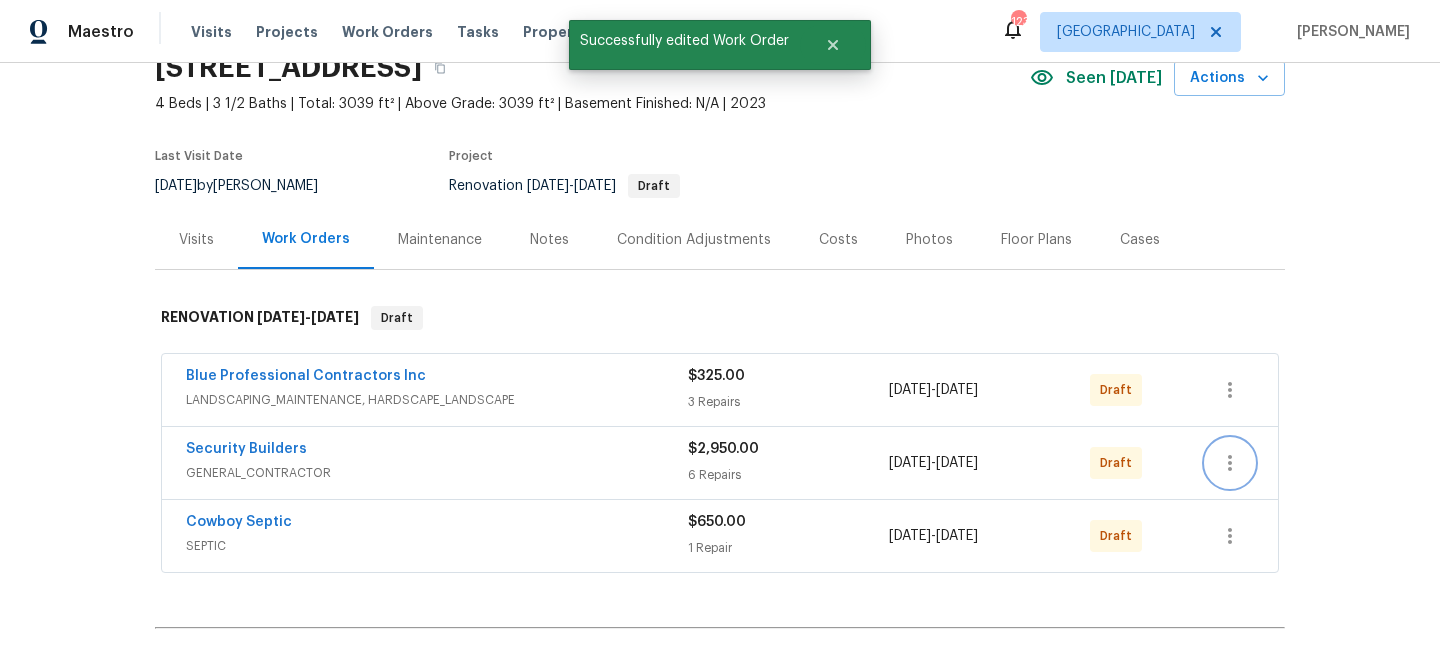 click 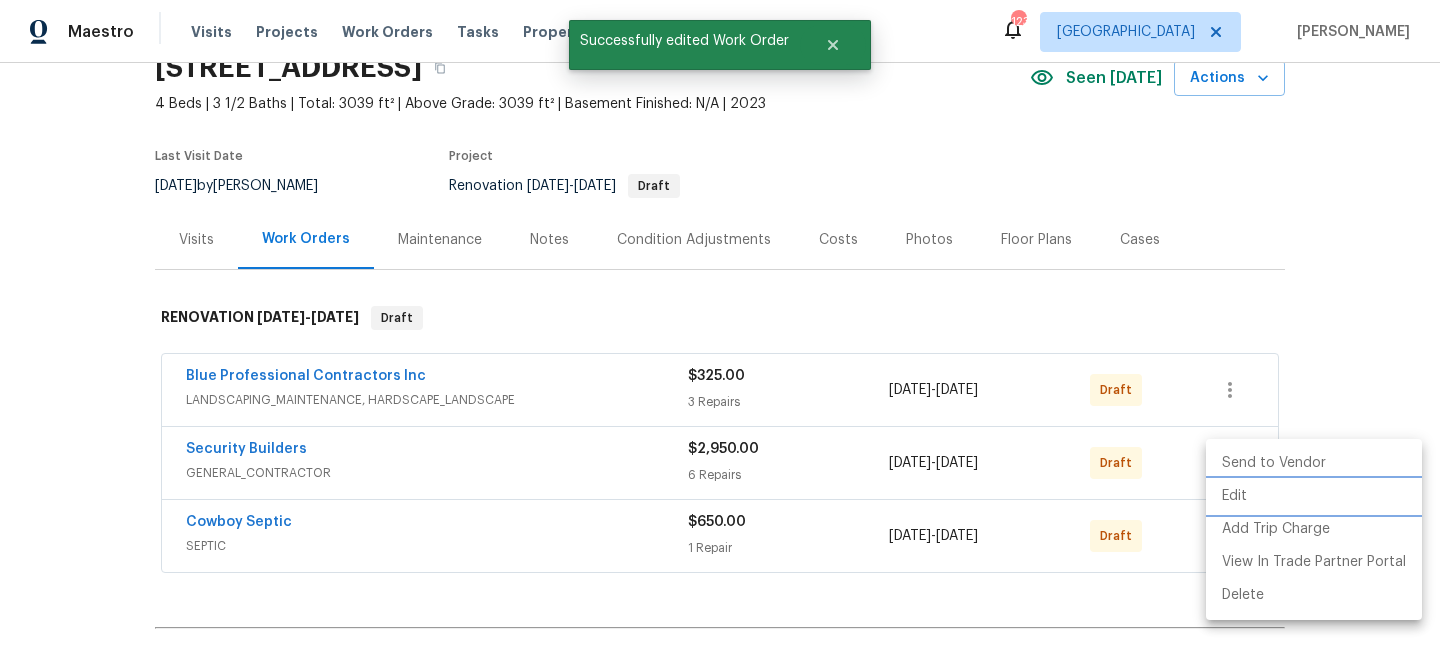 click on "Edit" at bounding box center [1314, 496] 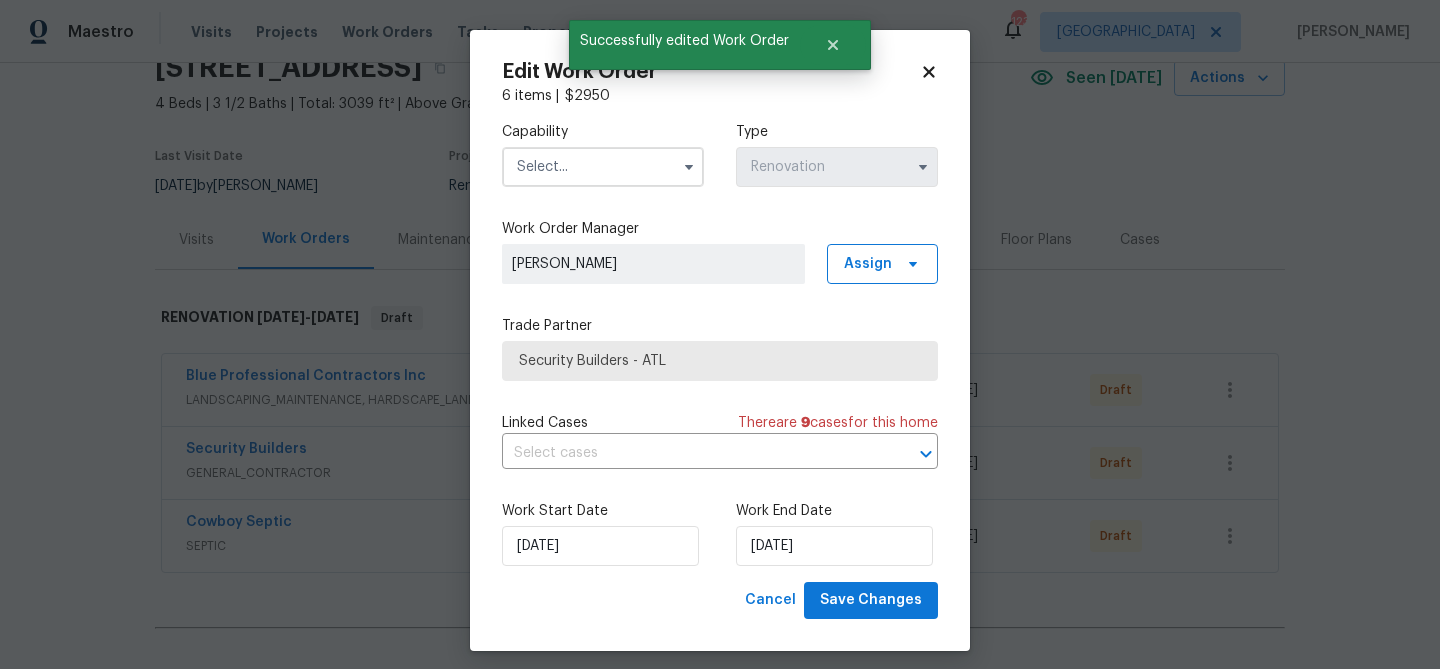 click on "Work Start Date   7/21/2025 Work End Date   7/28/2025" at bounding box center [720, 533] 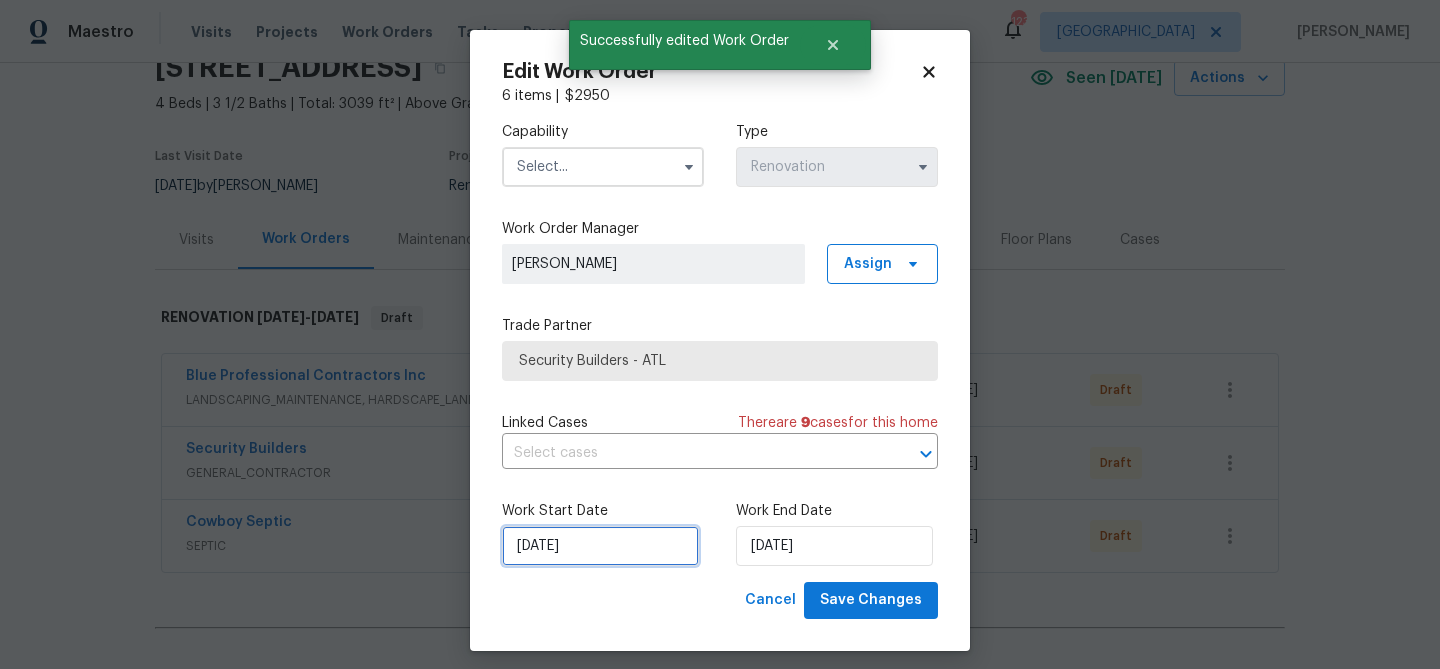 click on "[DATE]" at bounding box center [600, 546] 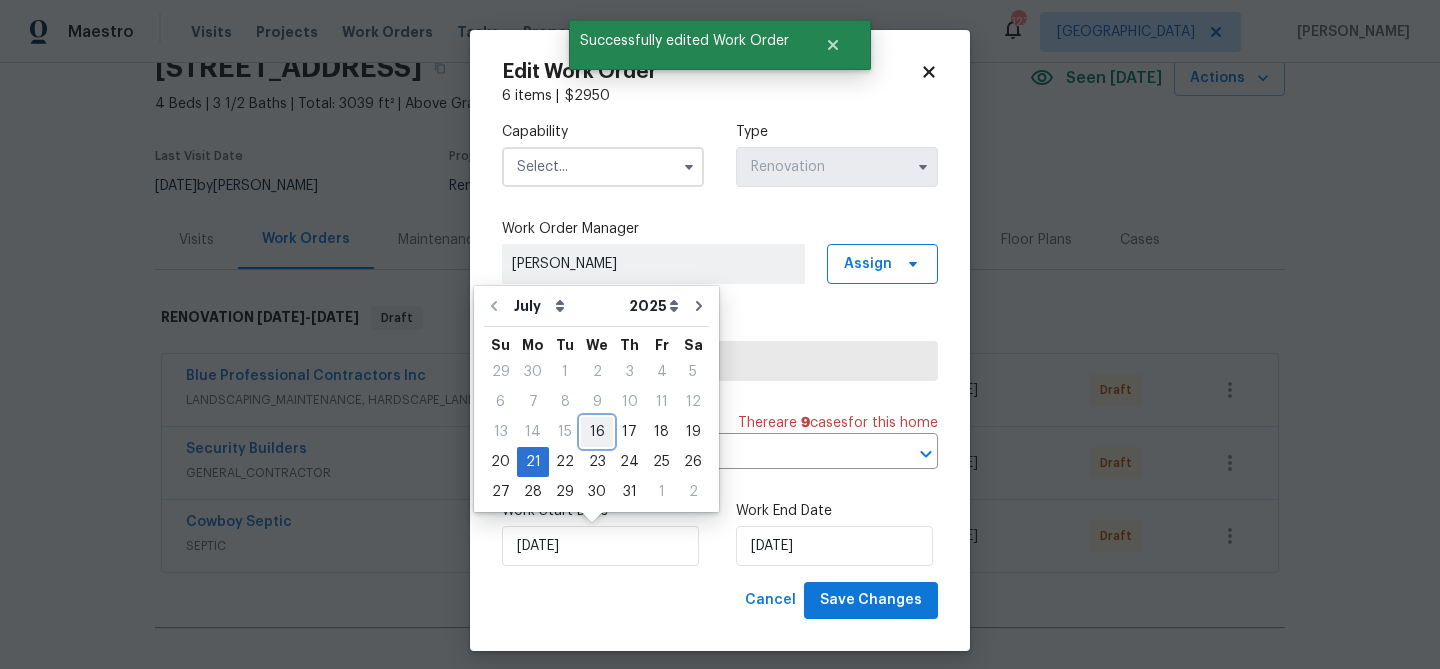 click on "16" at bounding box center (597, 432) 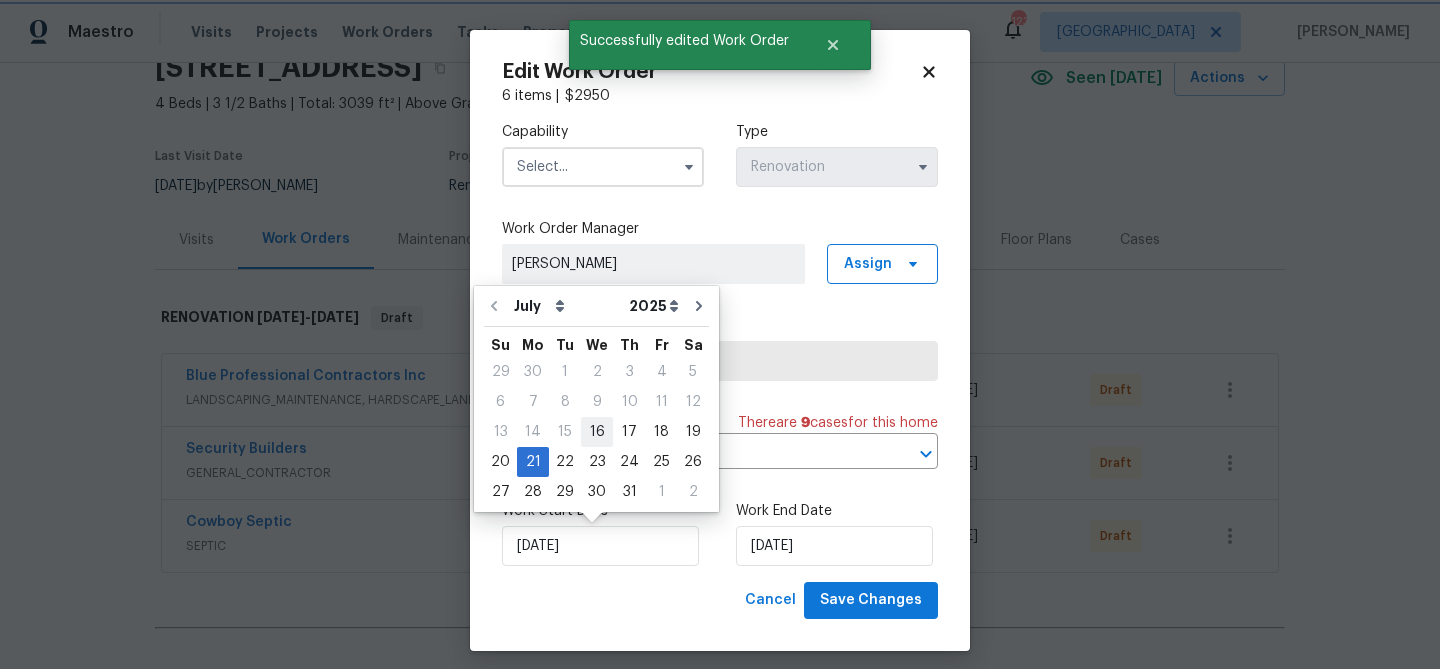 type on "[DATE]" 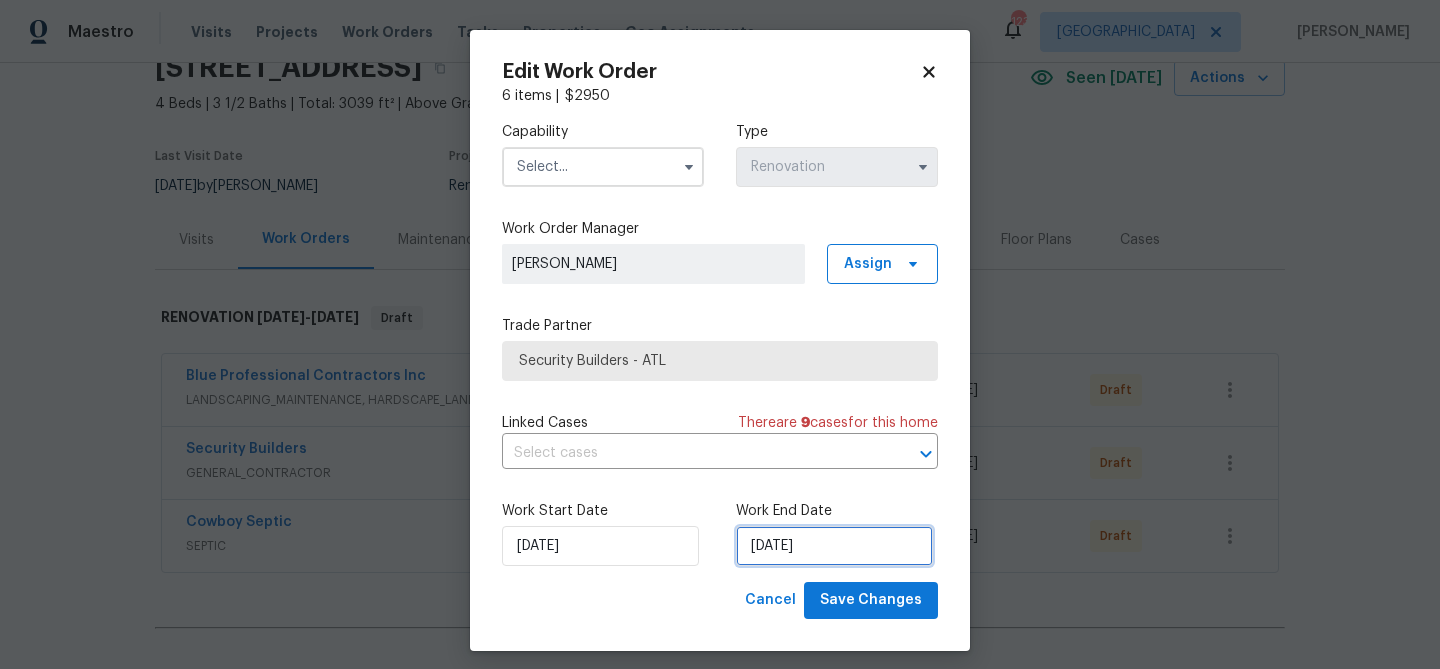 click on "7/28/2025" at bounding box center (834, 546) 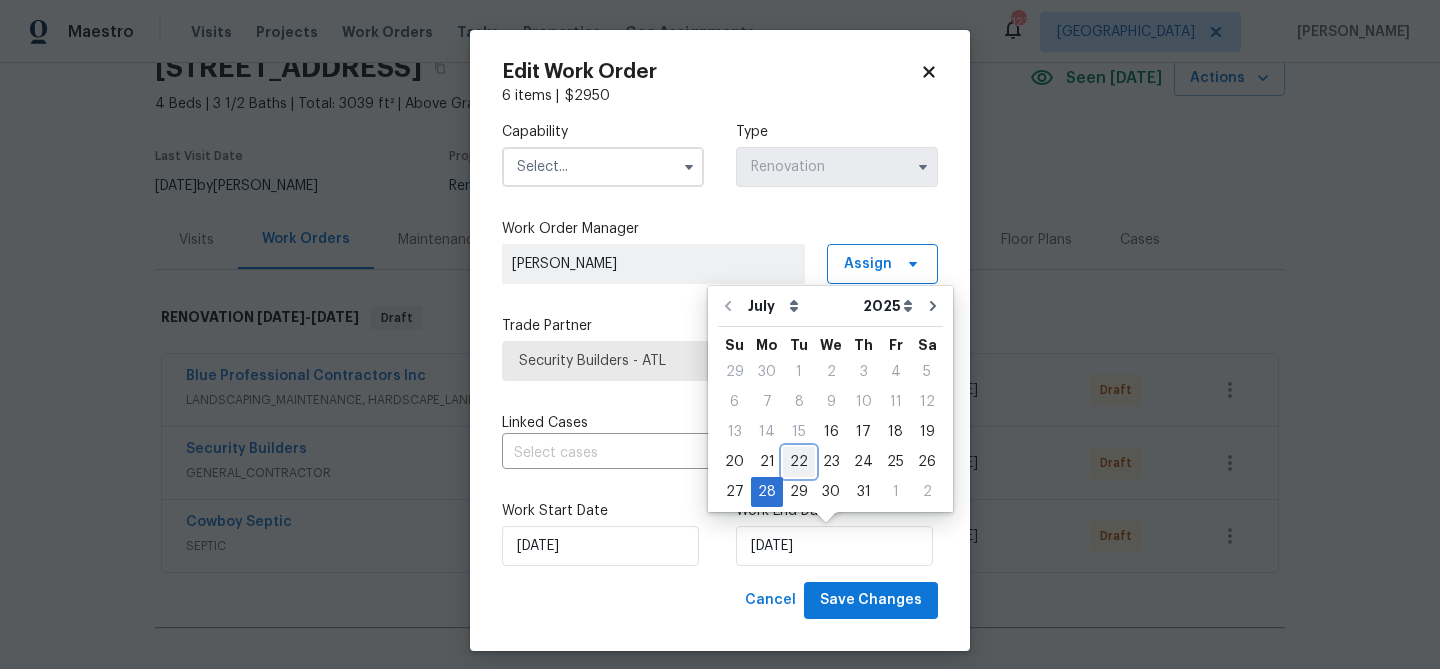 click on "22" at bounding box center (799, 462) 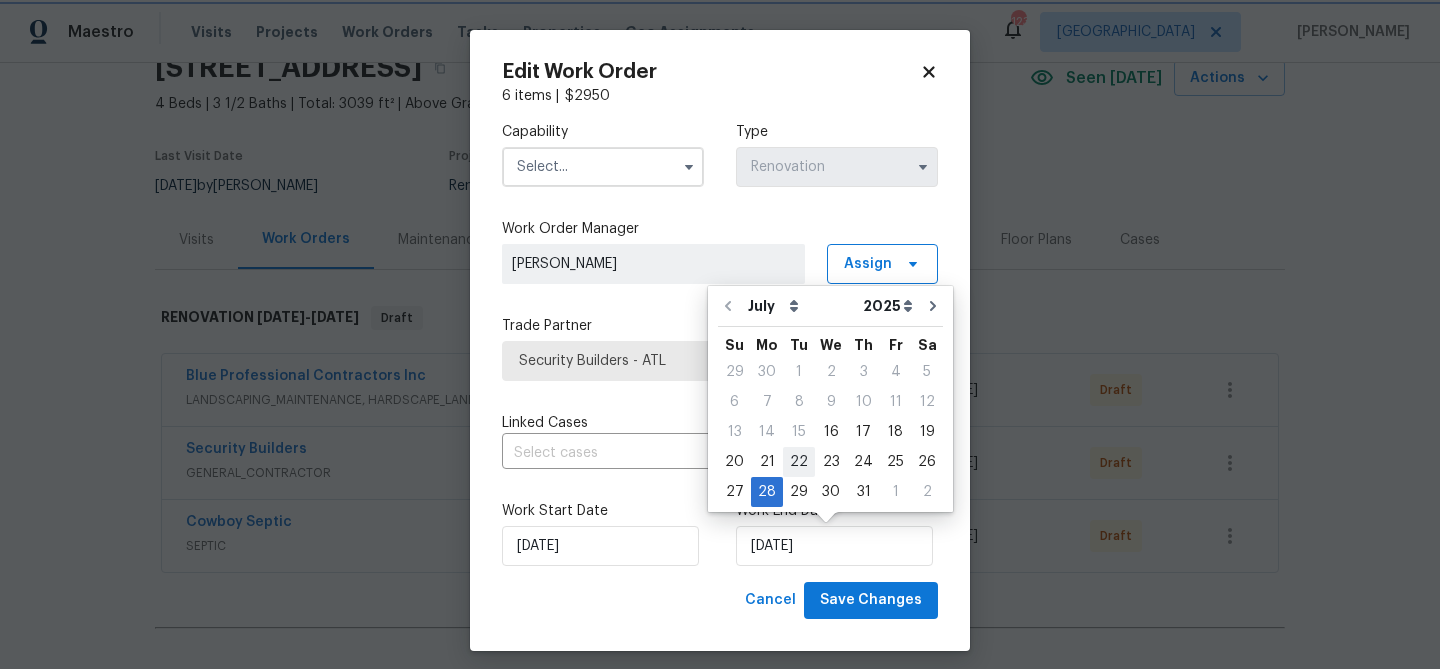type on "[DATE]" 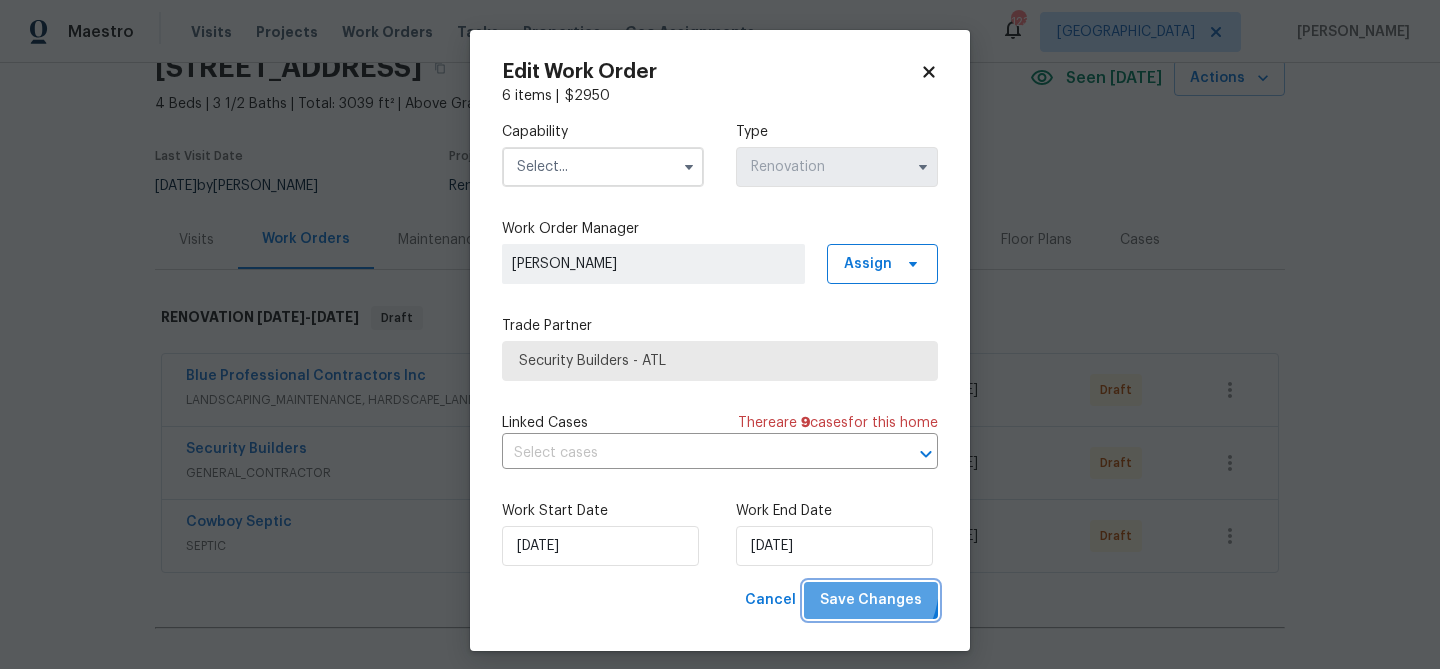 click on "Save Changes" at bounding box center (871, 600) 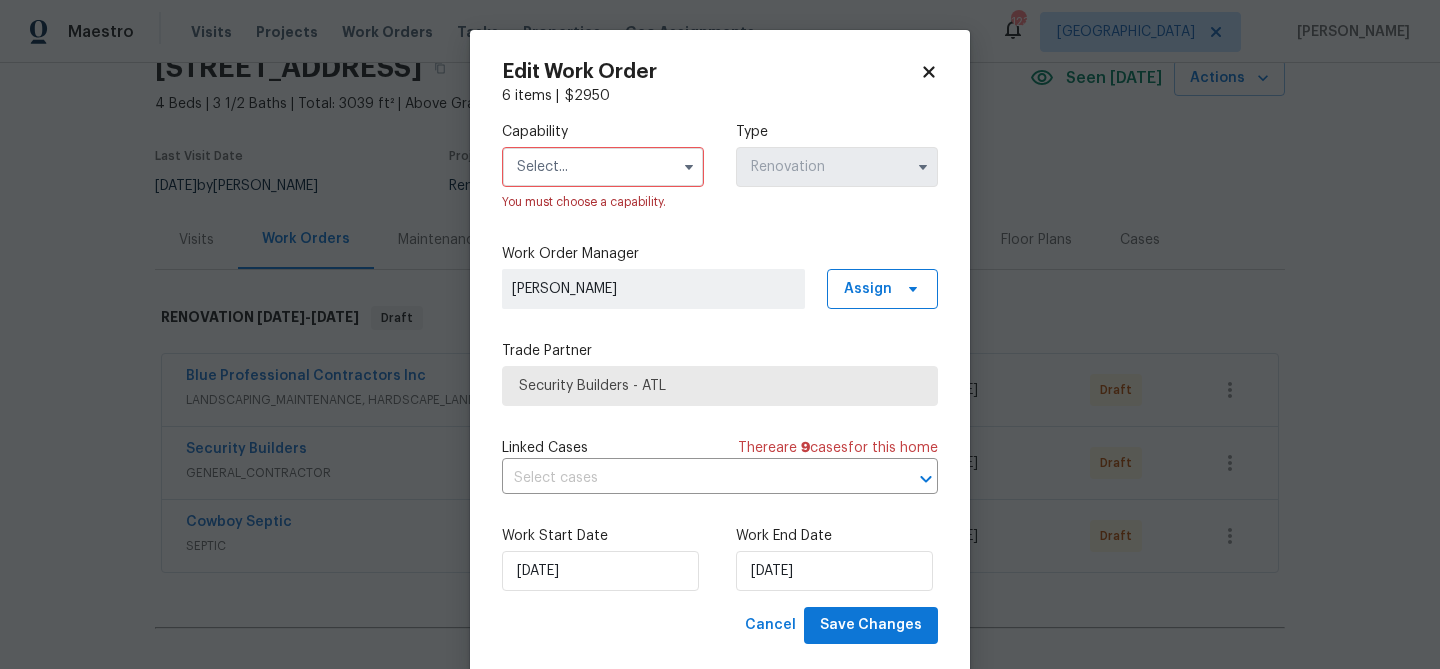 click at bounding box center [603, 167] 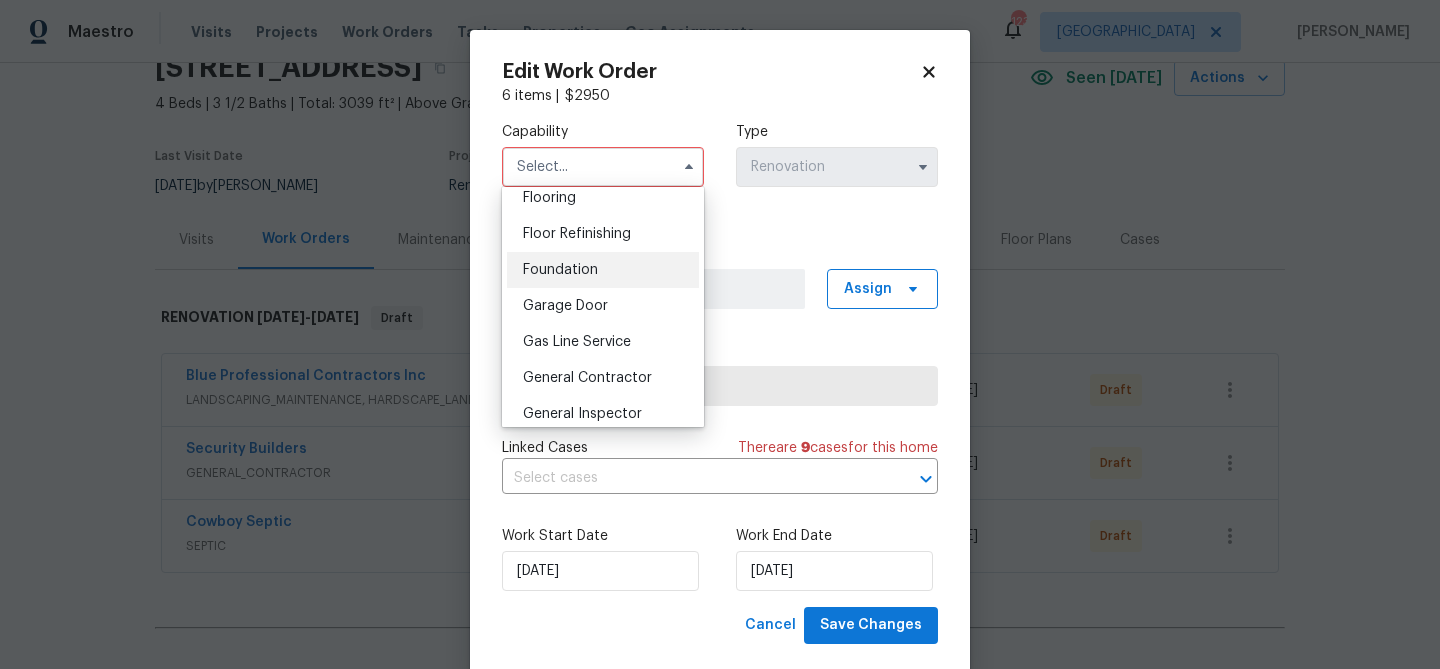scroll, scrollTop: 791, scrollLeft: 0, axis: vertical 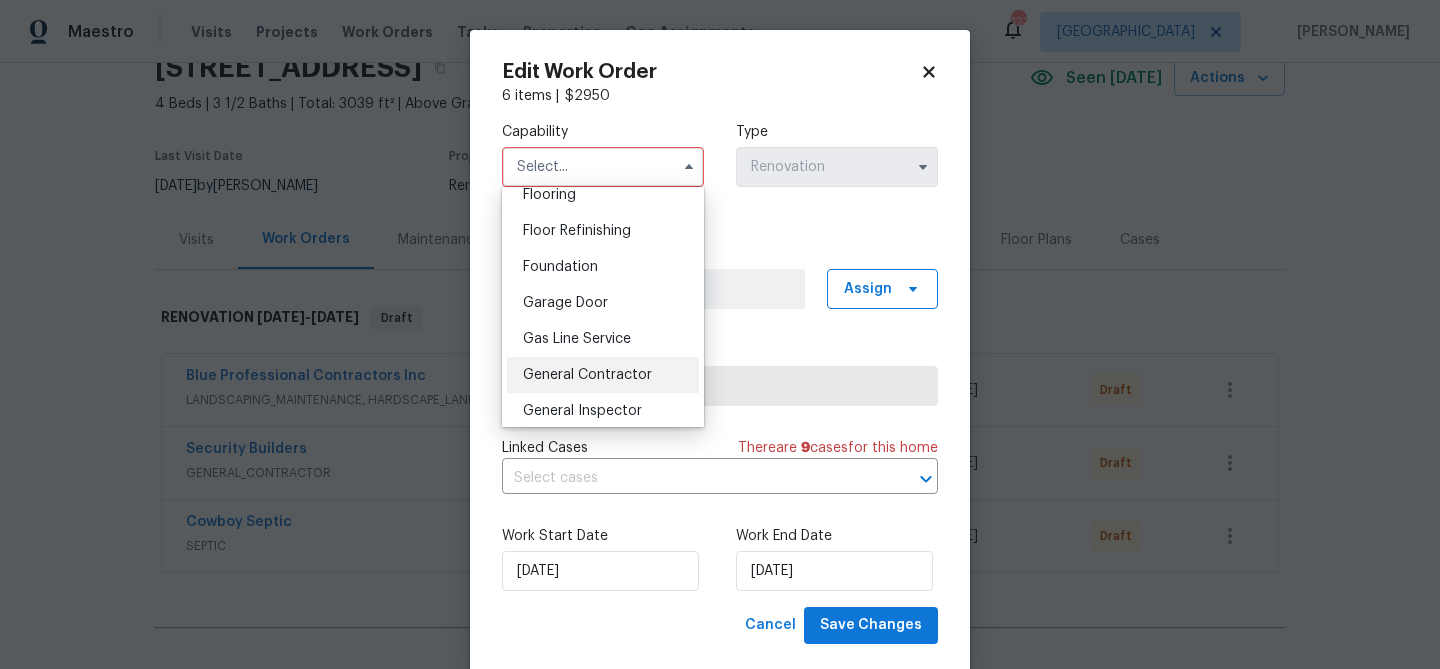 click on "General Contractor" at bounding box center [587, 375] 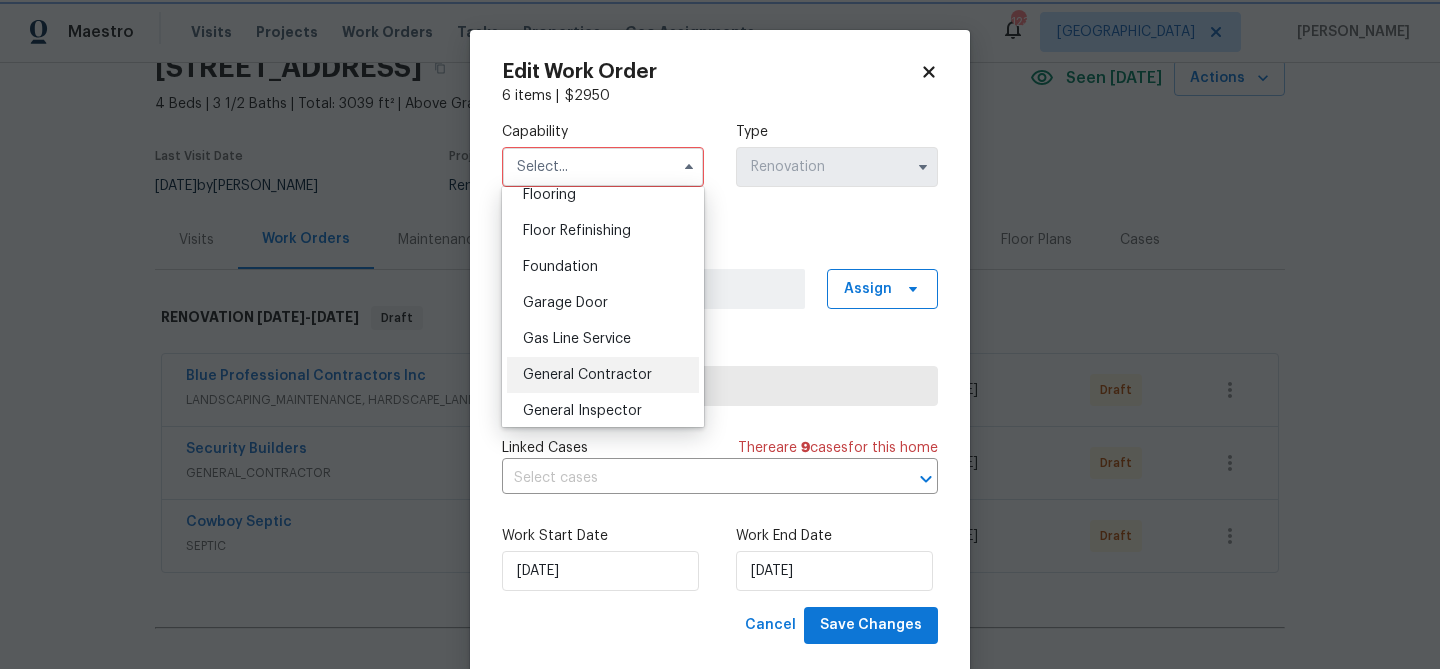 type on "General Contractor" 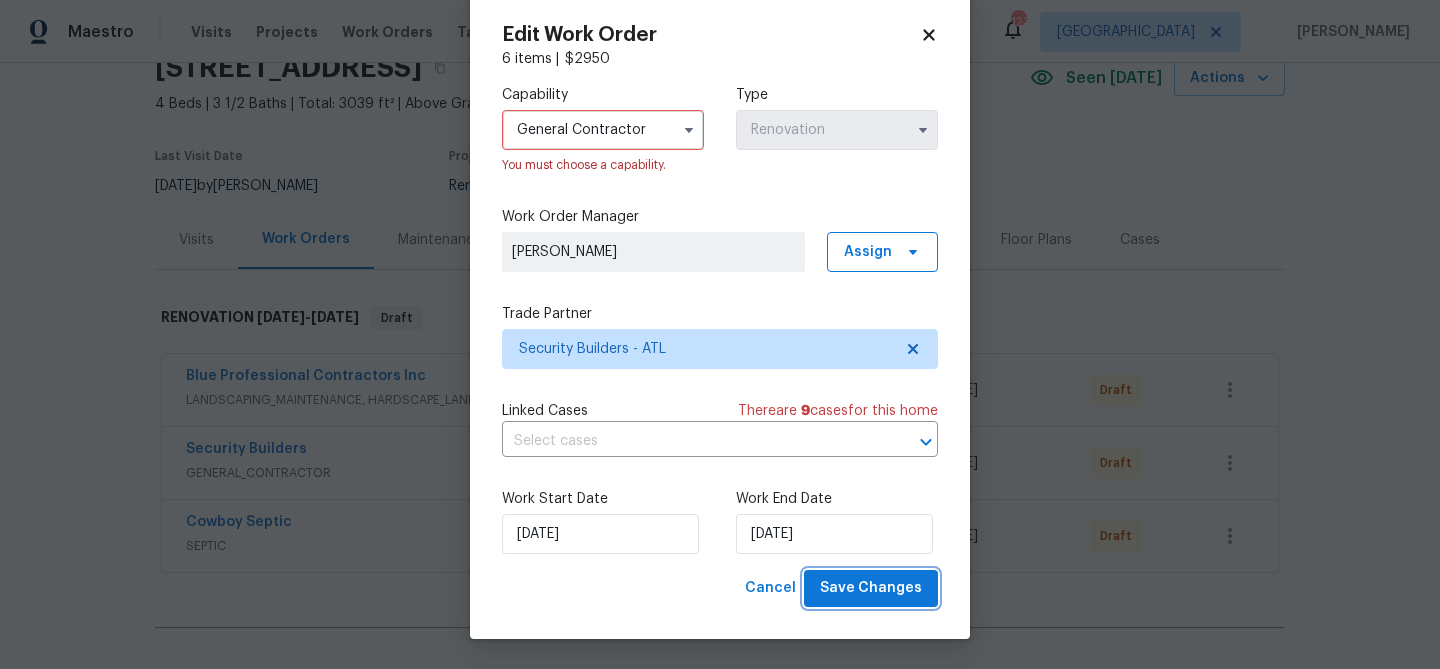 click on "Save Changes" at bounding box center (871, 588) 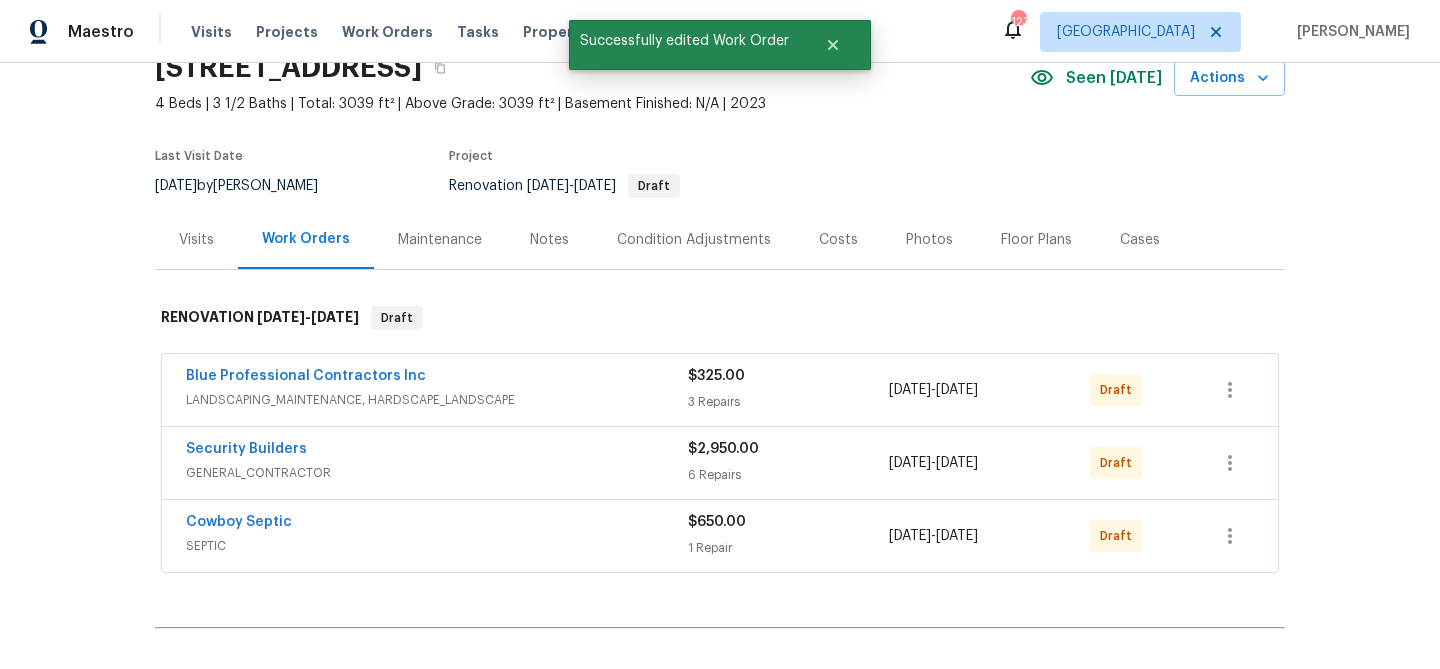 scroll, scrollTop: 0, scrollLeft: 0, axis: both 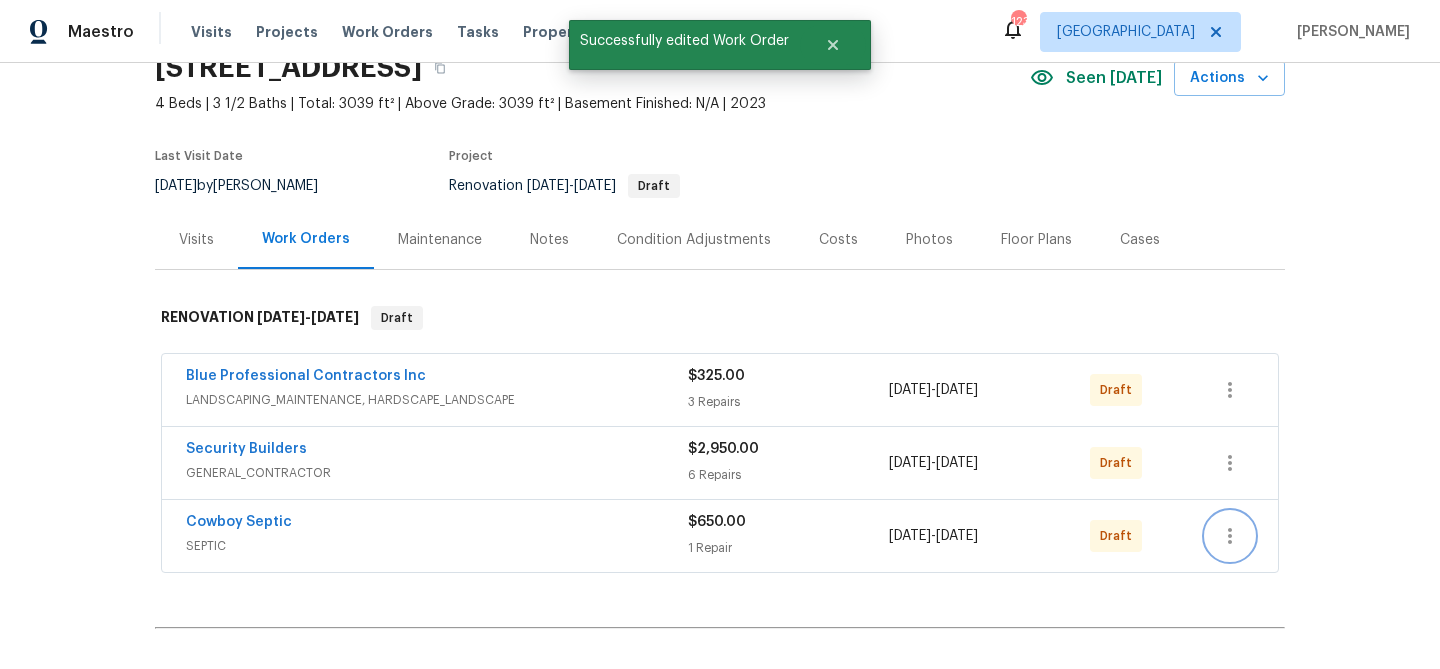 click 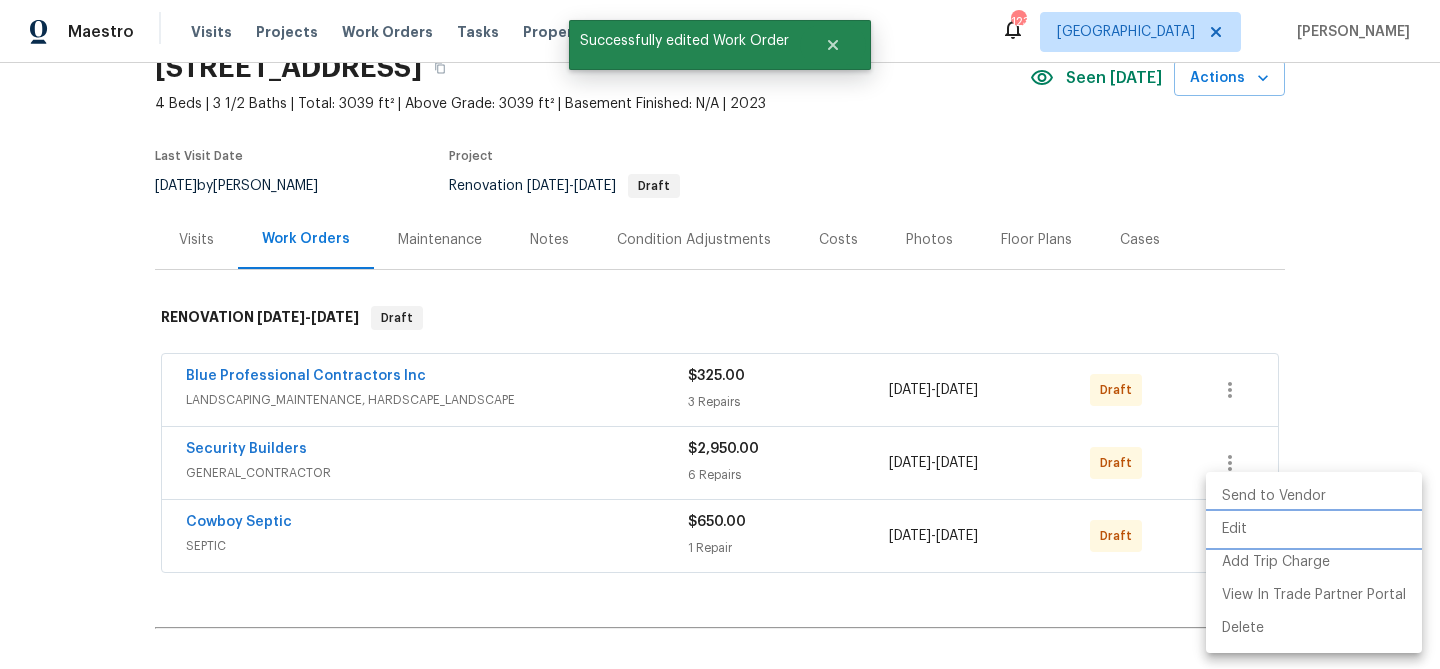 click on "Edit" at bounding box center [1314, 529] 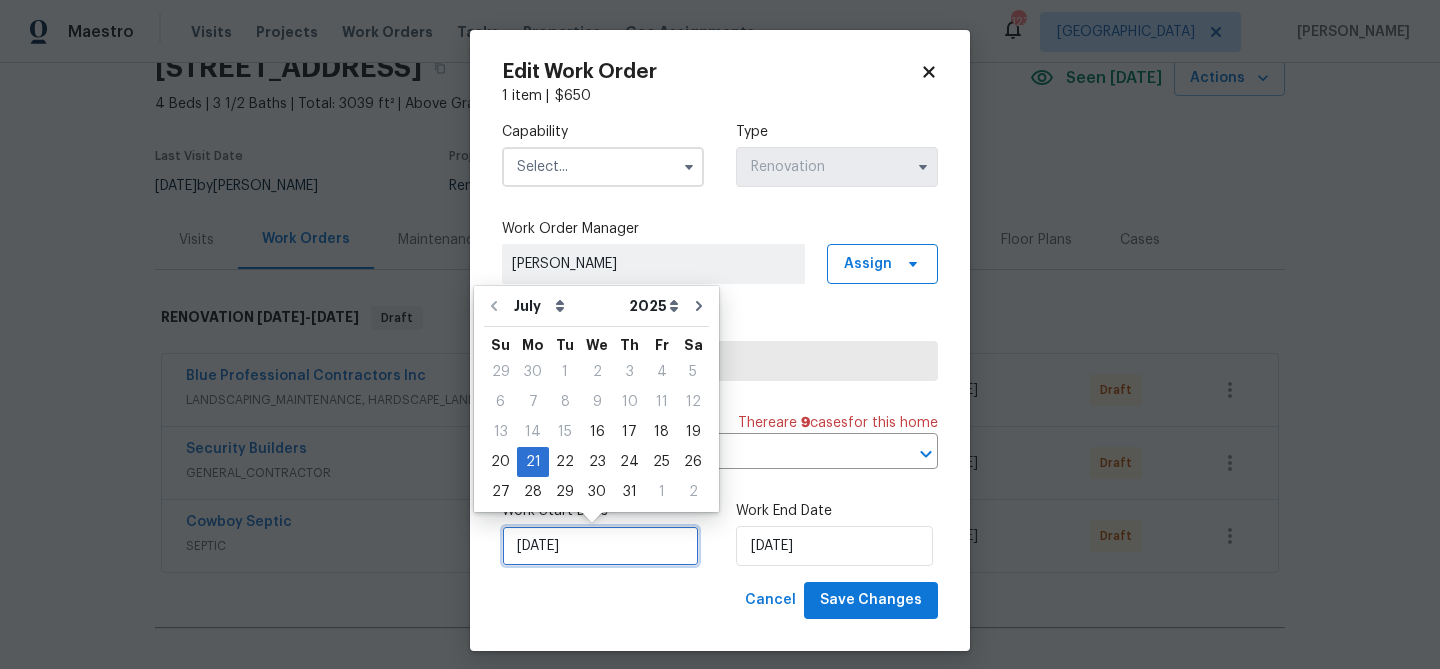 click on "[DATE]" at bounding box center (600, 546) 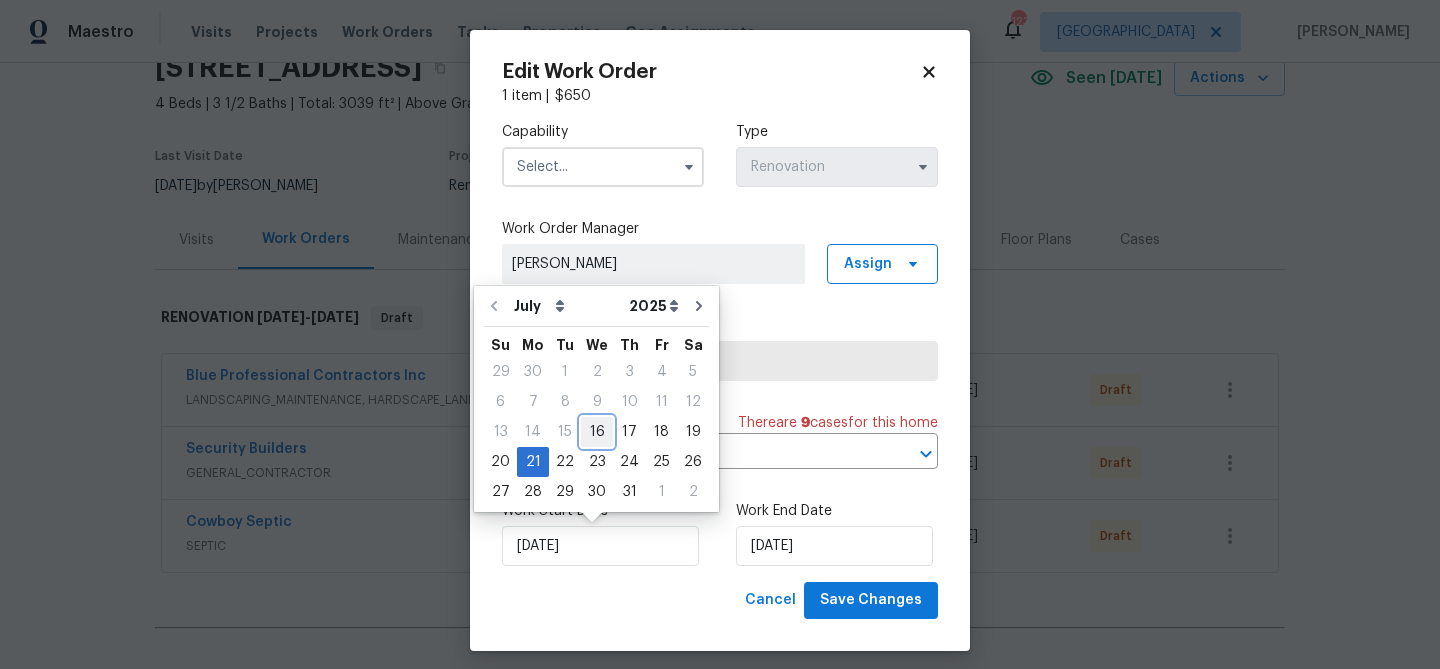 click on "16" at bounding box center (597, 432) 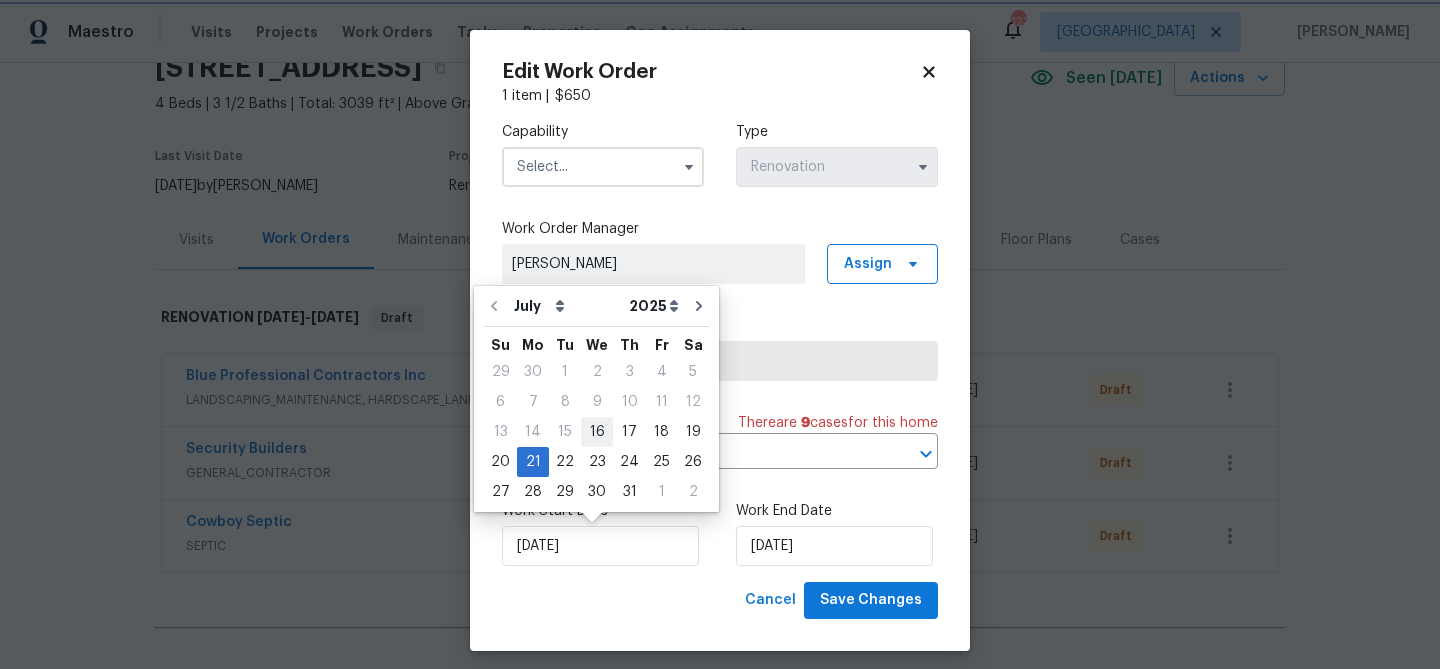 type on "[DATE]" 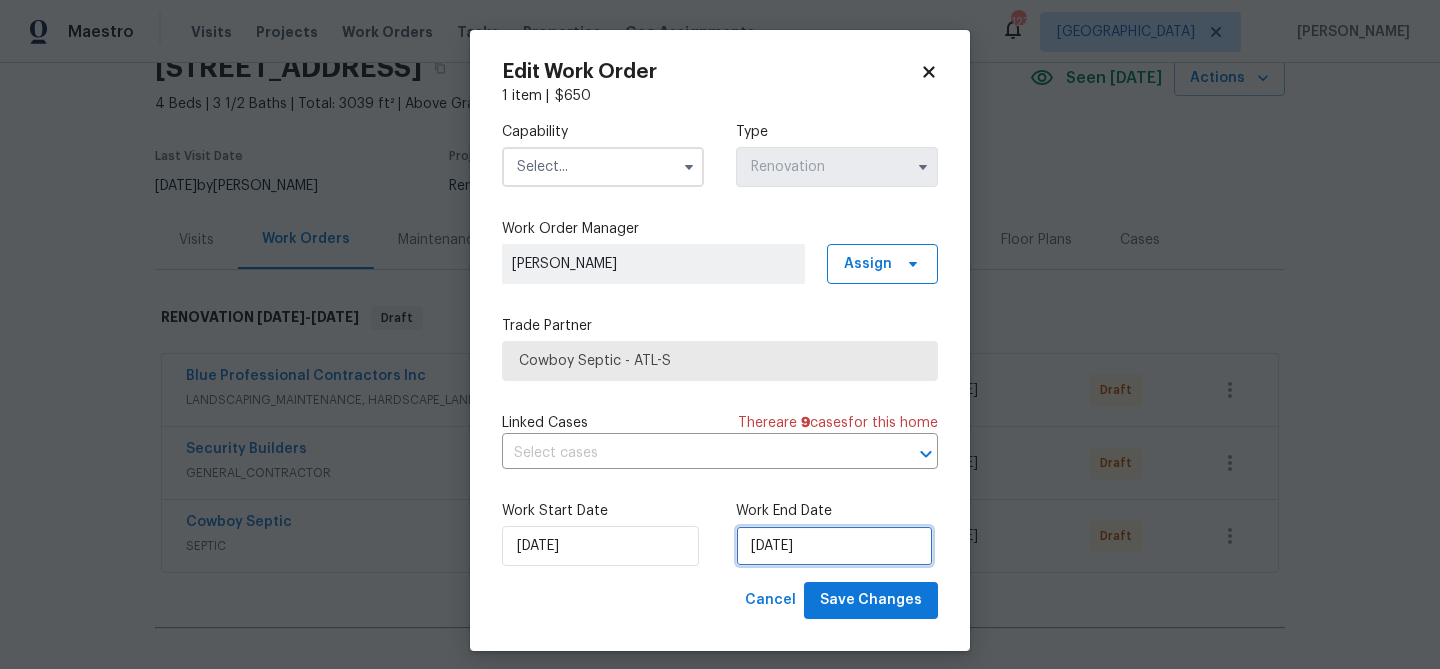 click on "7/25/2025" at bounding box center [834, 546] 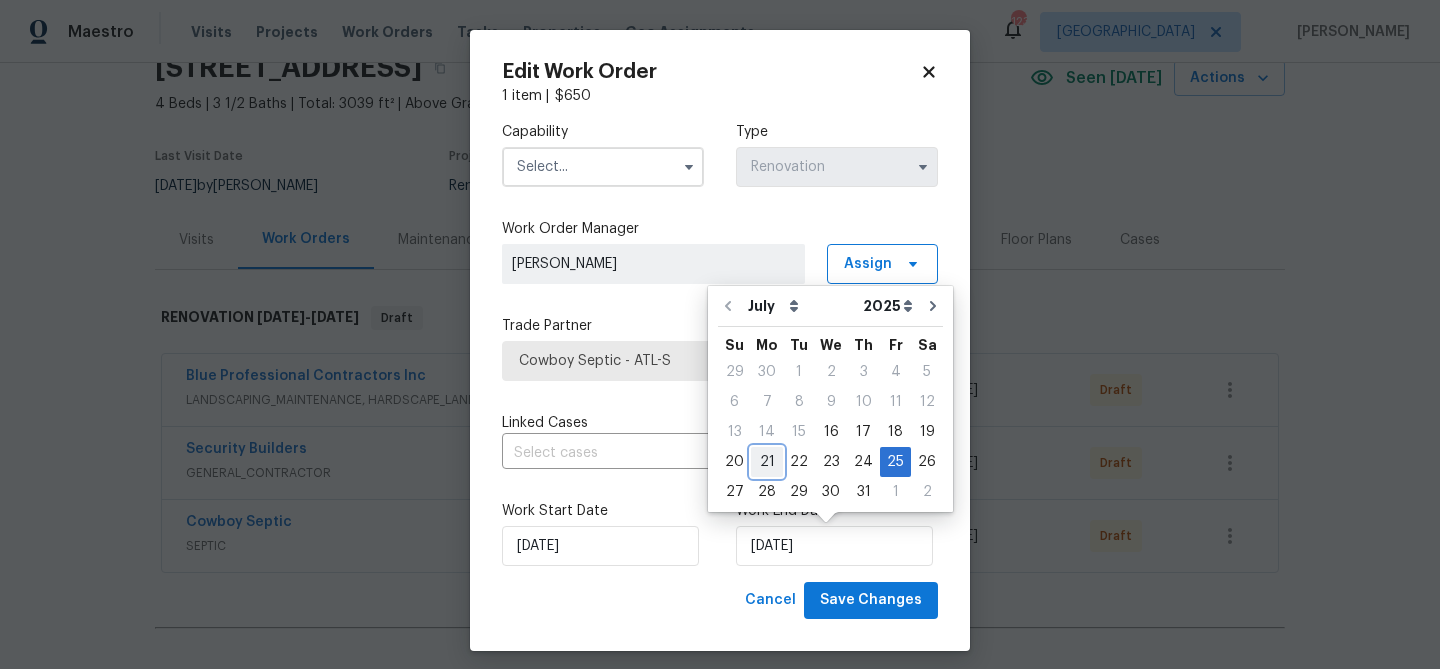click on "21" at bounding box center [767, 462] 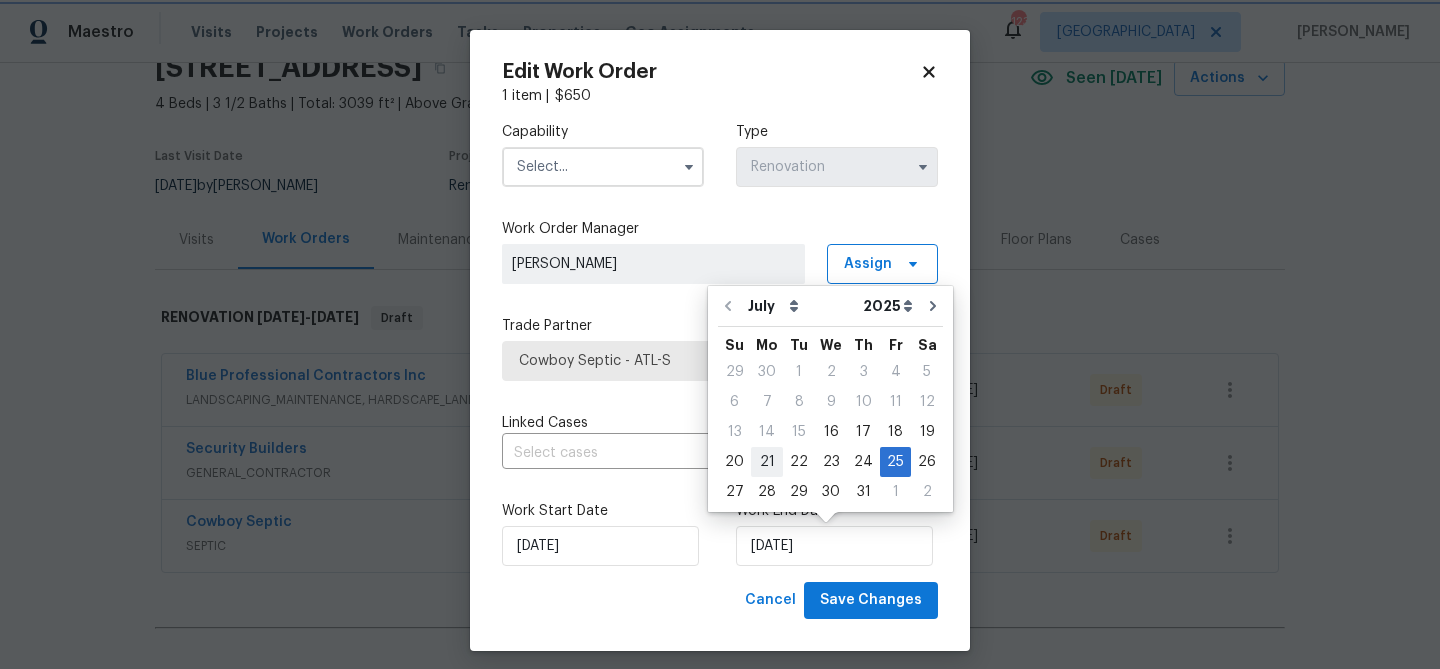 type on "[DATE]" 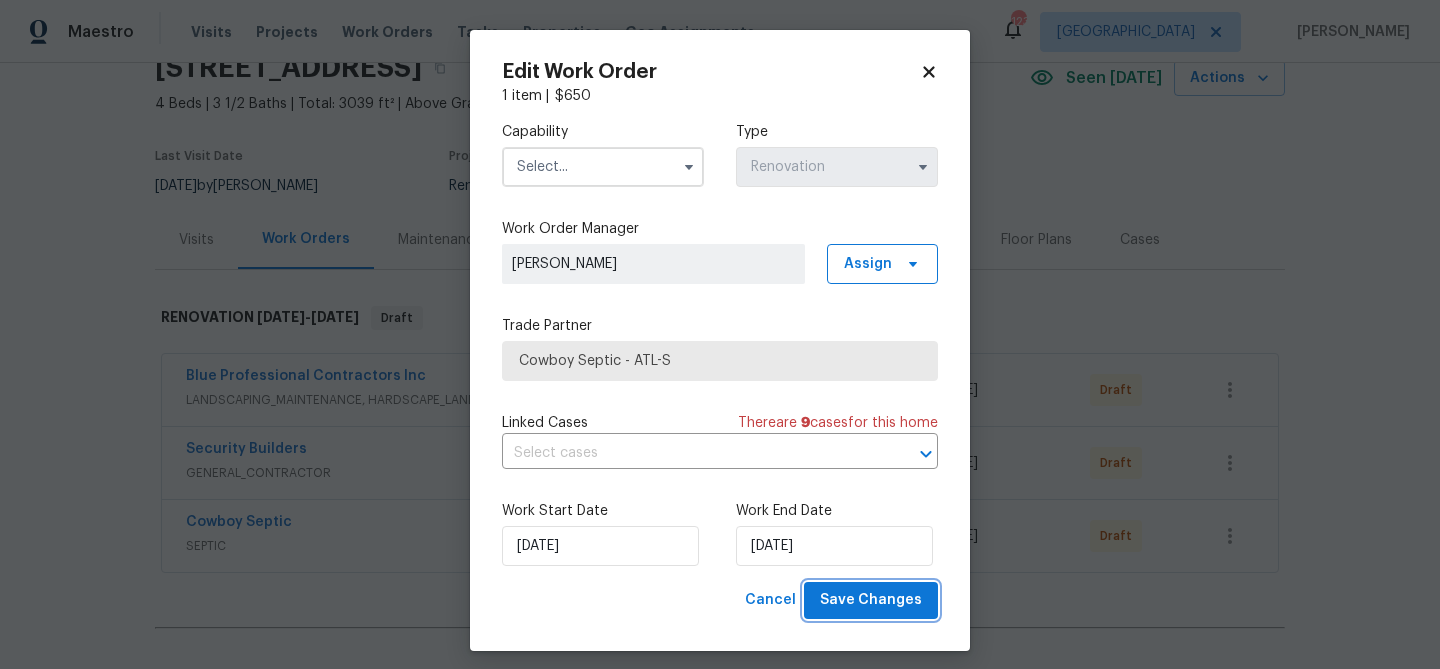 click on "Save Changes" at bounding box center [871, 600] 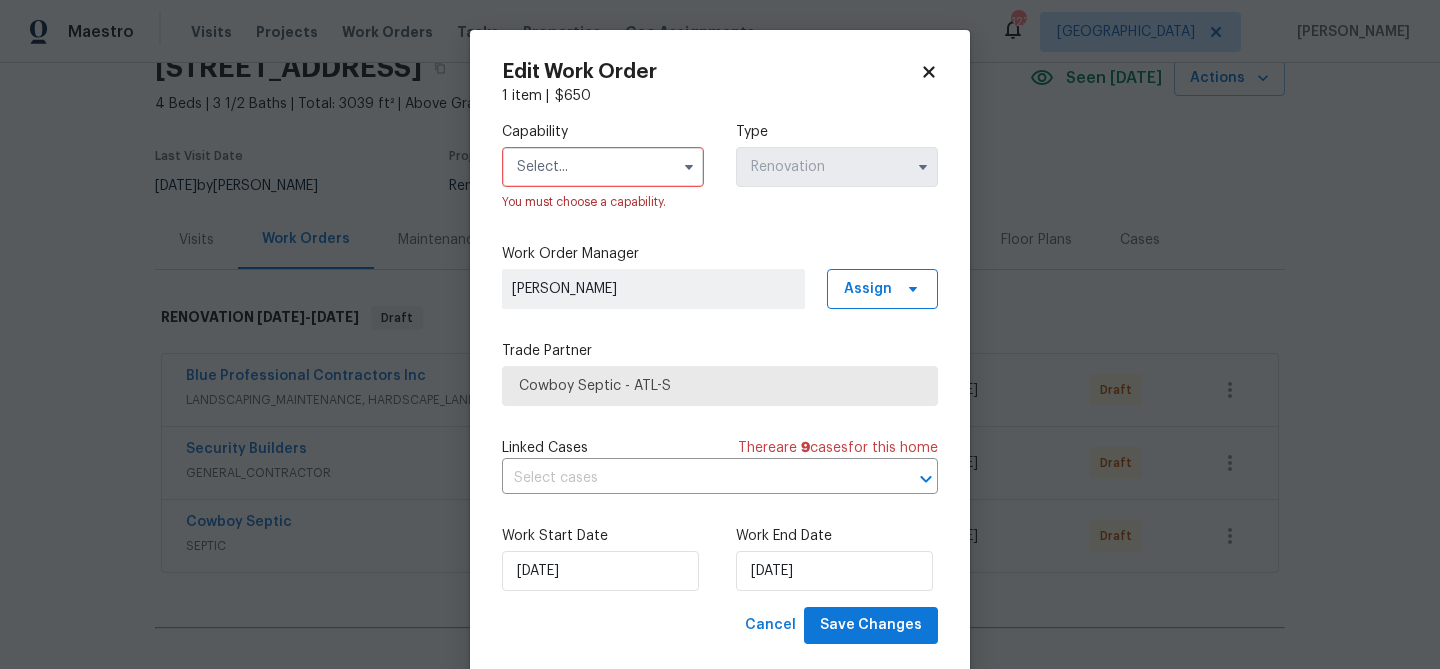 click at bounding box center (603, 167) 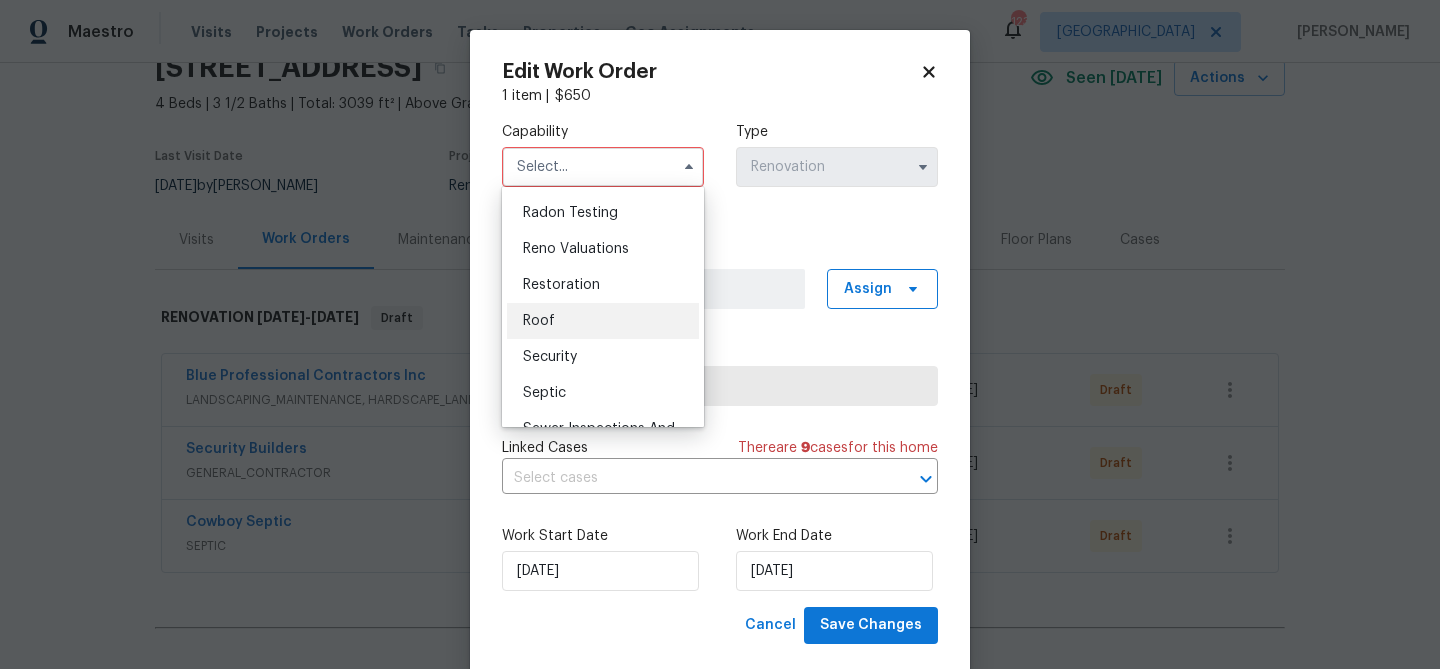 scroll, scrollTop: 1936, scrollLeft: 0, axis: vertical 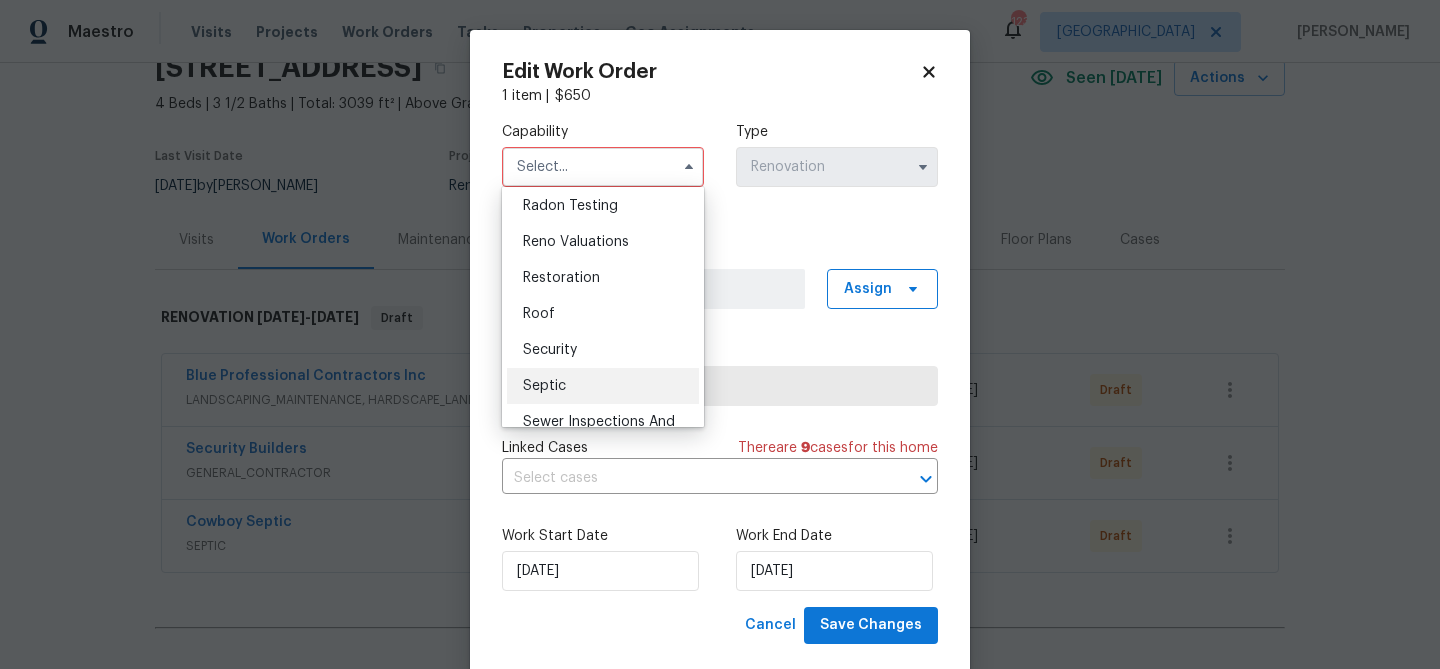 click on "Septic" at bounding box center [603, 386] 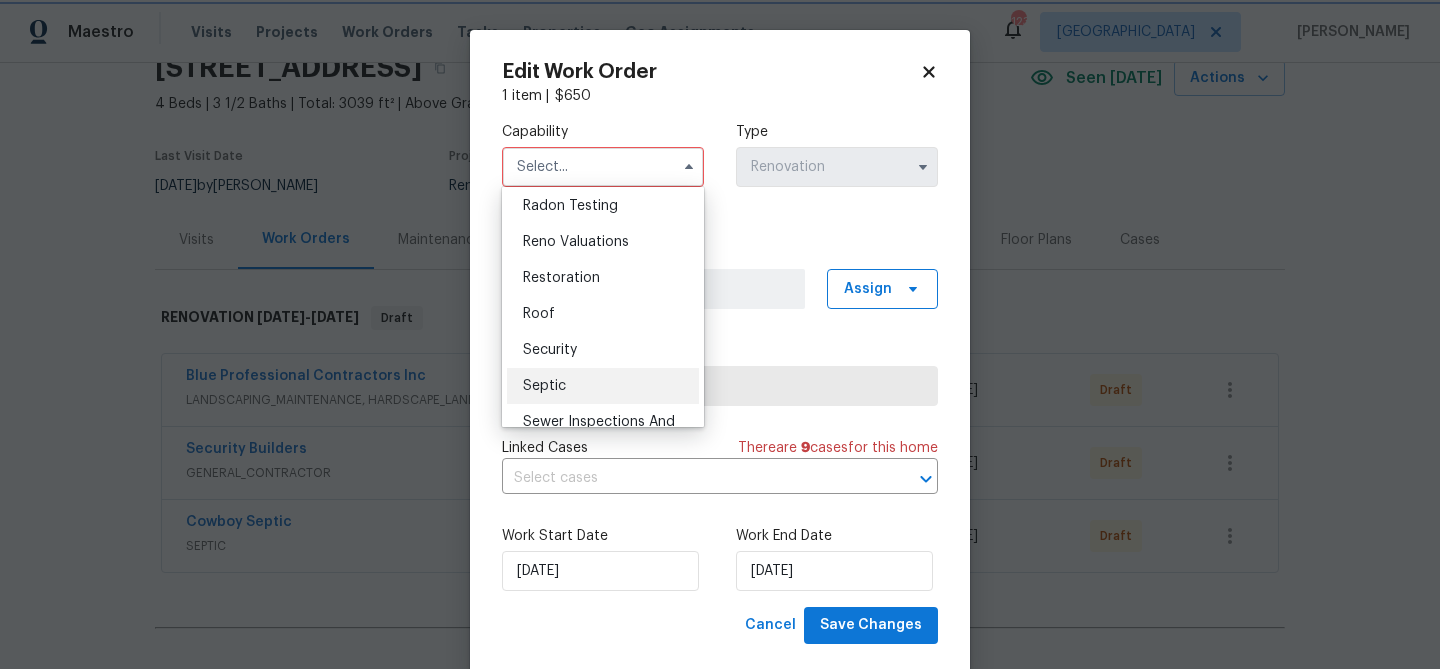 type on "Septic" 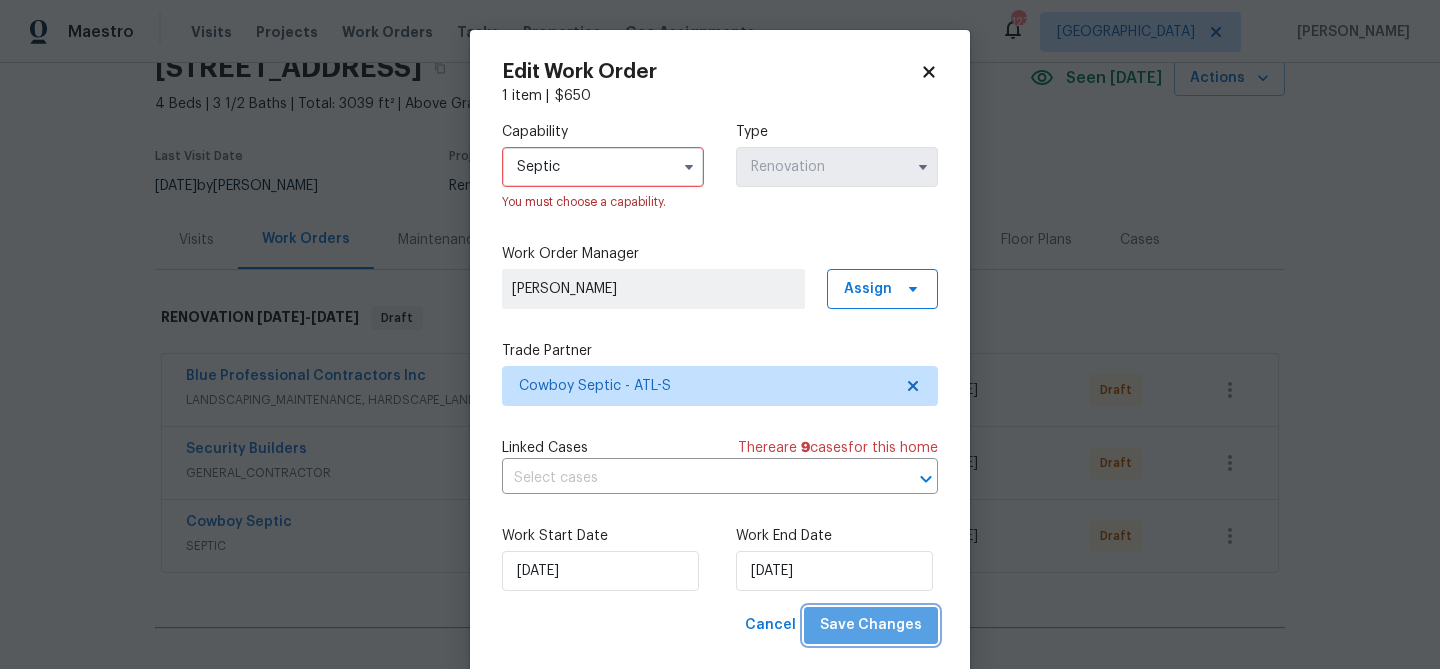click on "Save Changes" at bounding box center (871, 625) 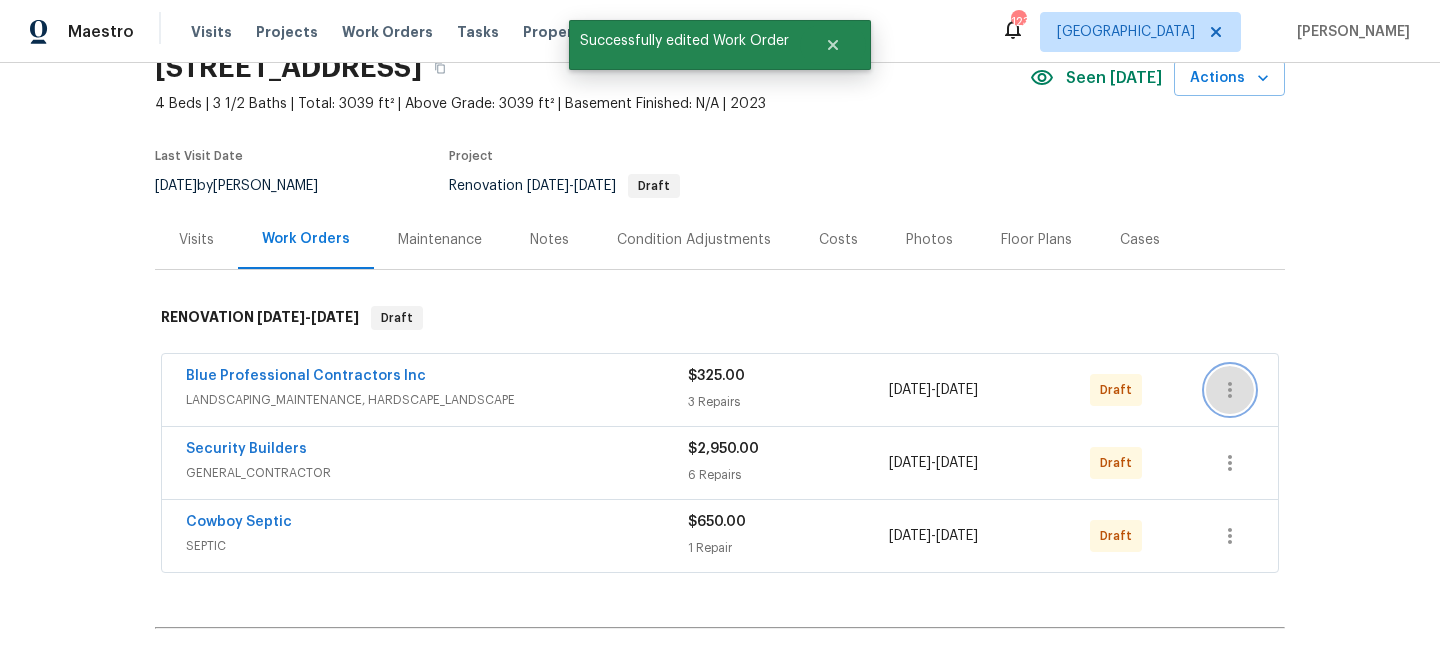 click 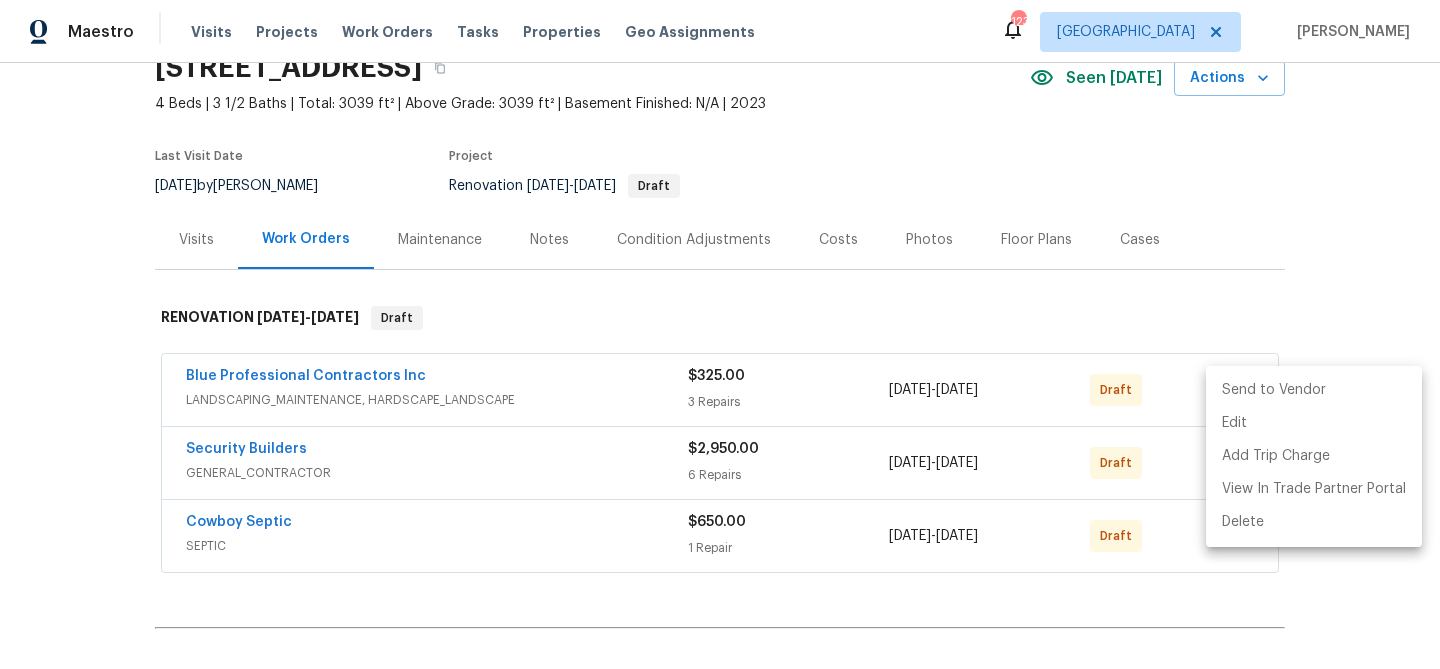 click on "Send to Vendor" at bounding box center (1314, 390) 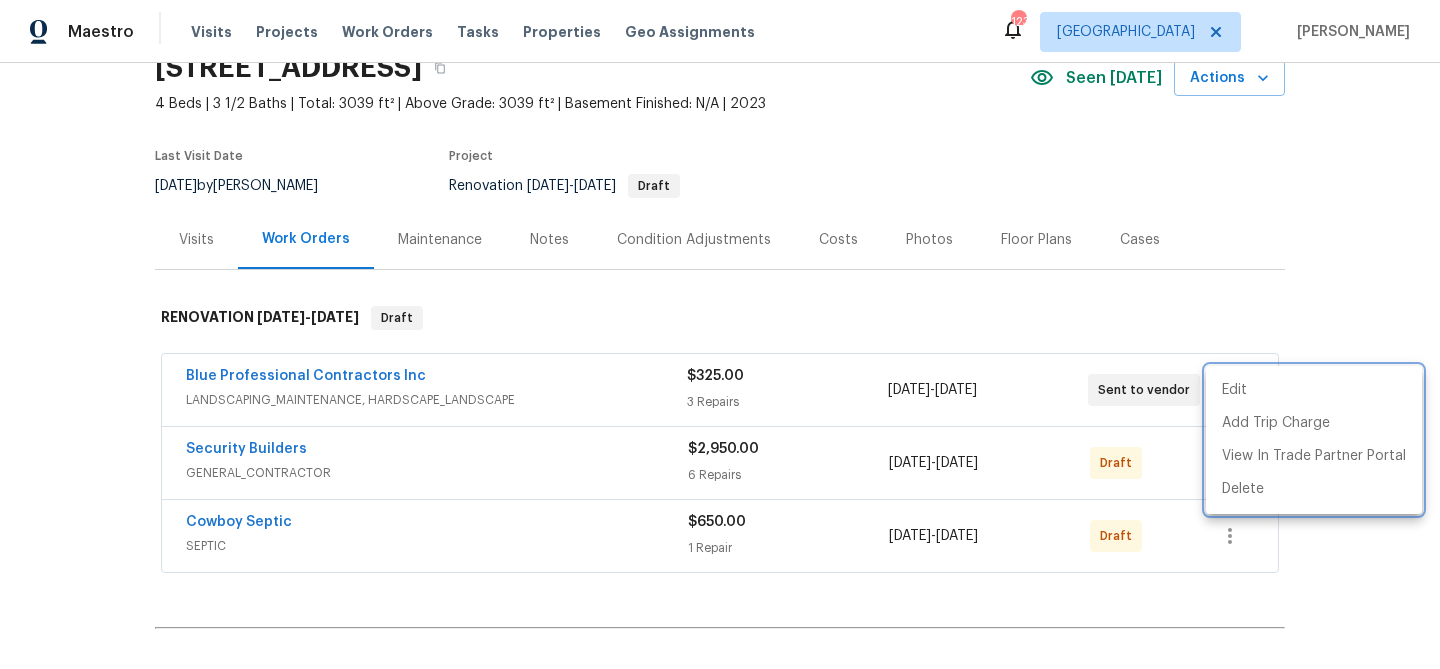 click at bounding box center [720, 334] 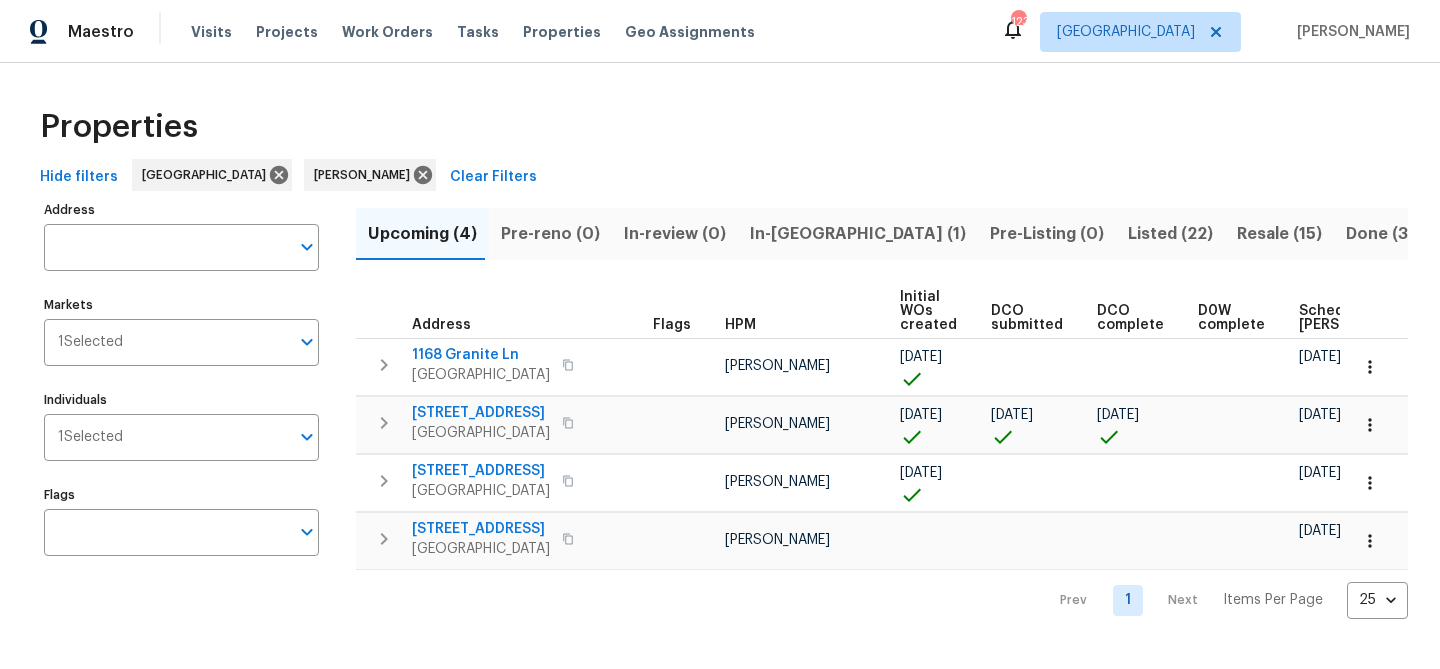 scroll, scrollTop: 0, scrollLeft: 0, axis: both 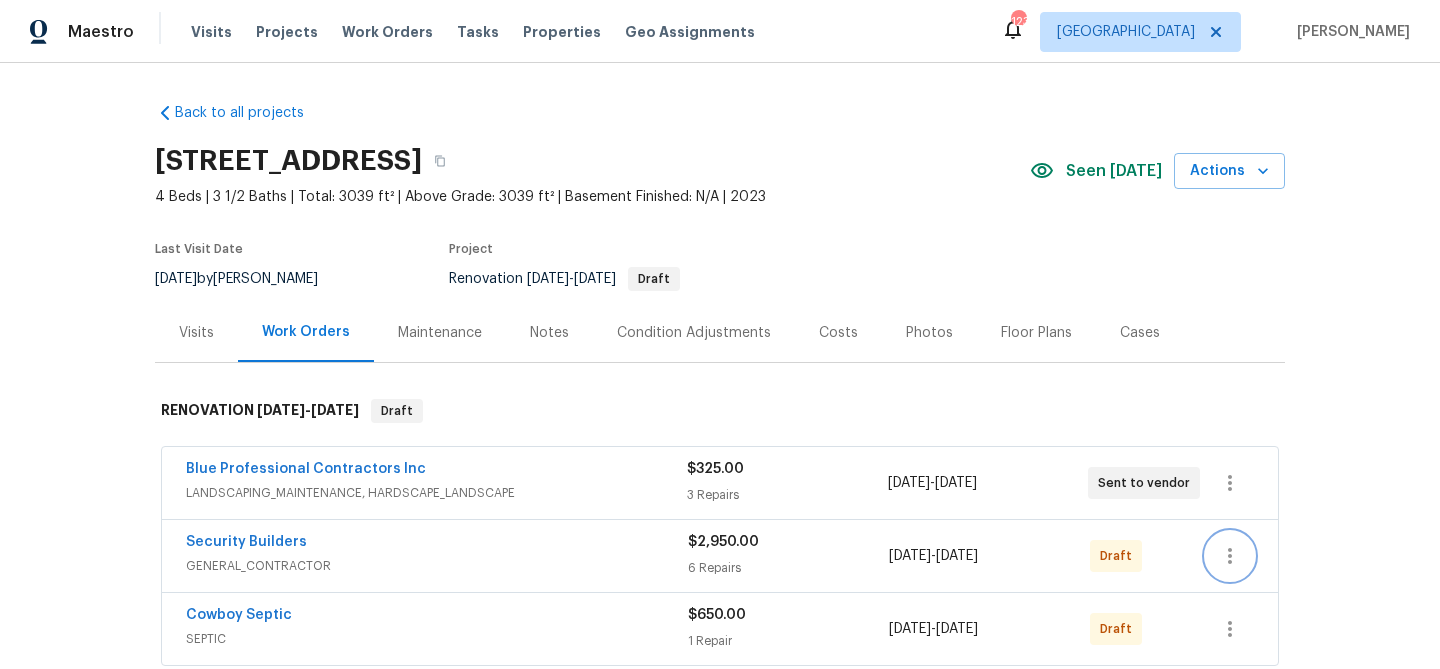 click 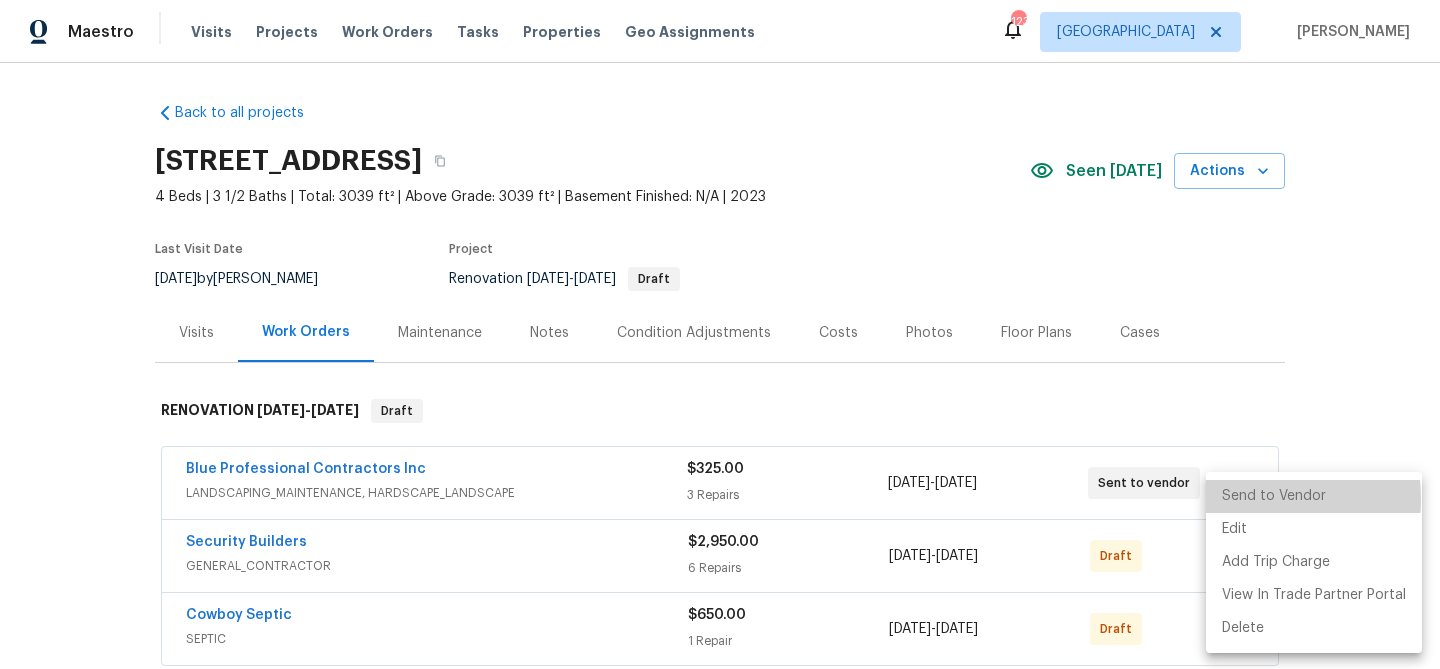 click on "Send to Vendor" at bounding box center [1314, 496] 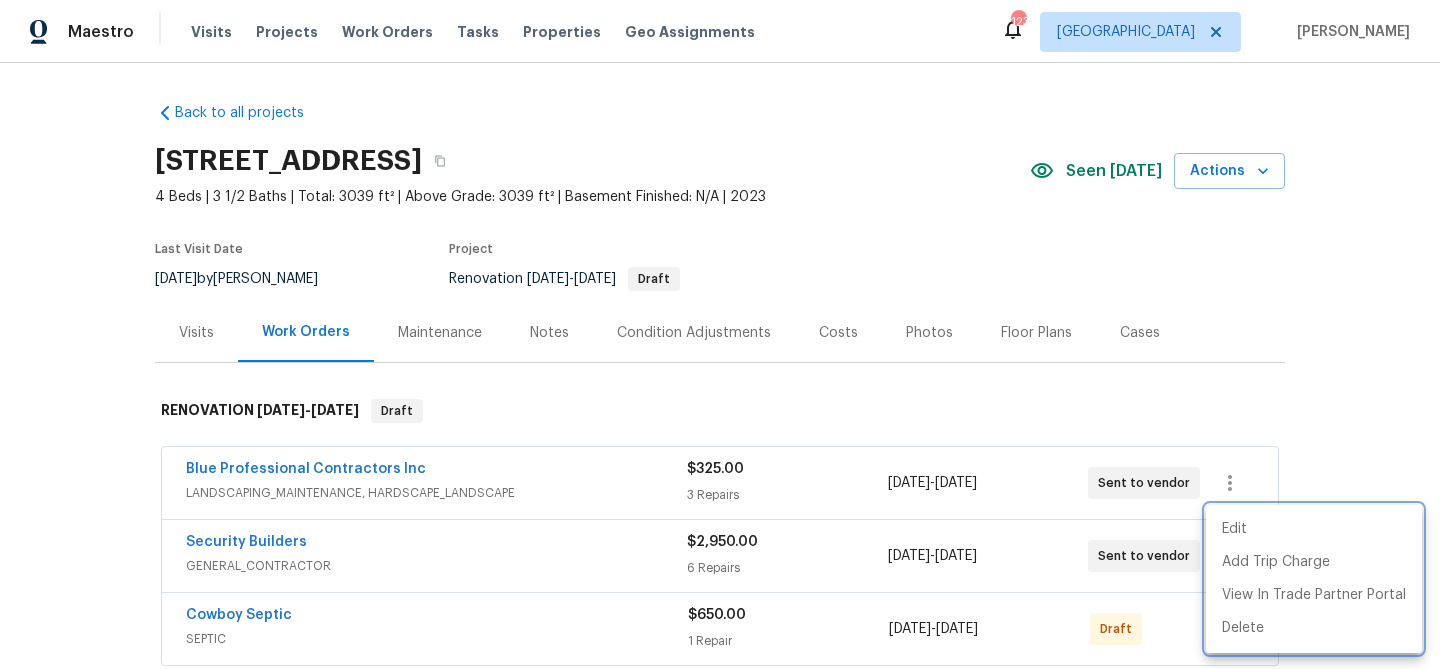 click at bounding box center (720, 334) 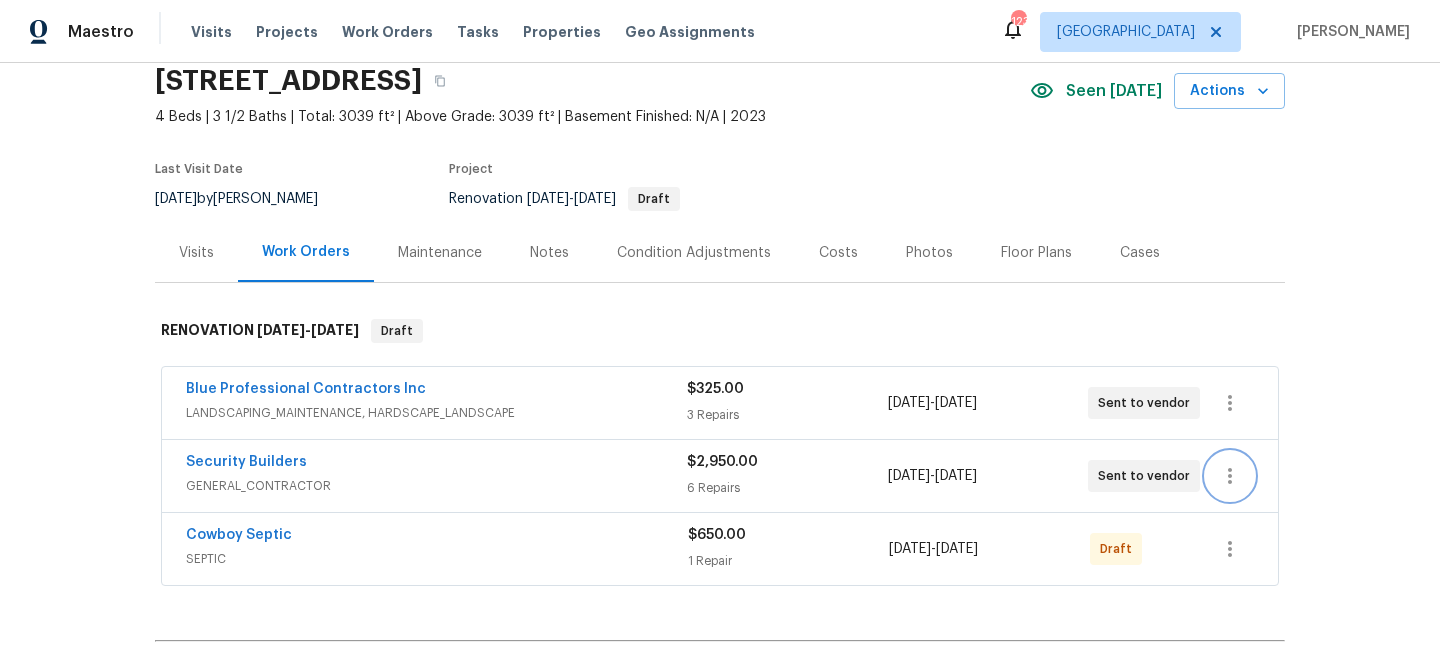 scroll, scrollTop: 181, scrollLeft: 0, axis: vertical 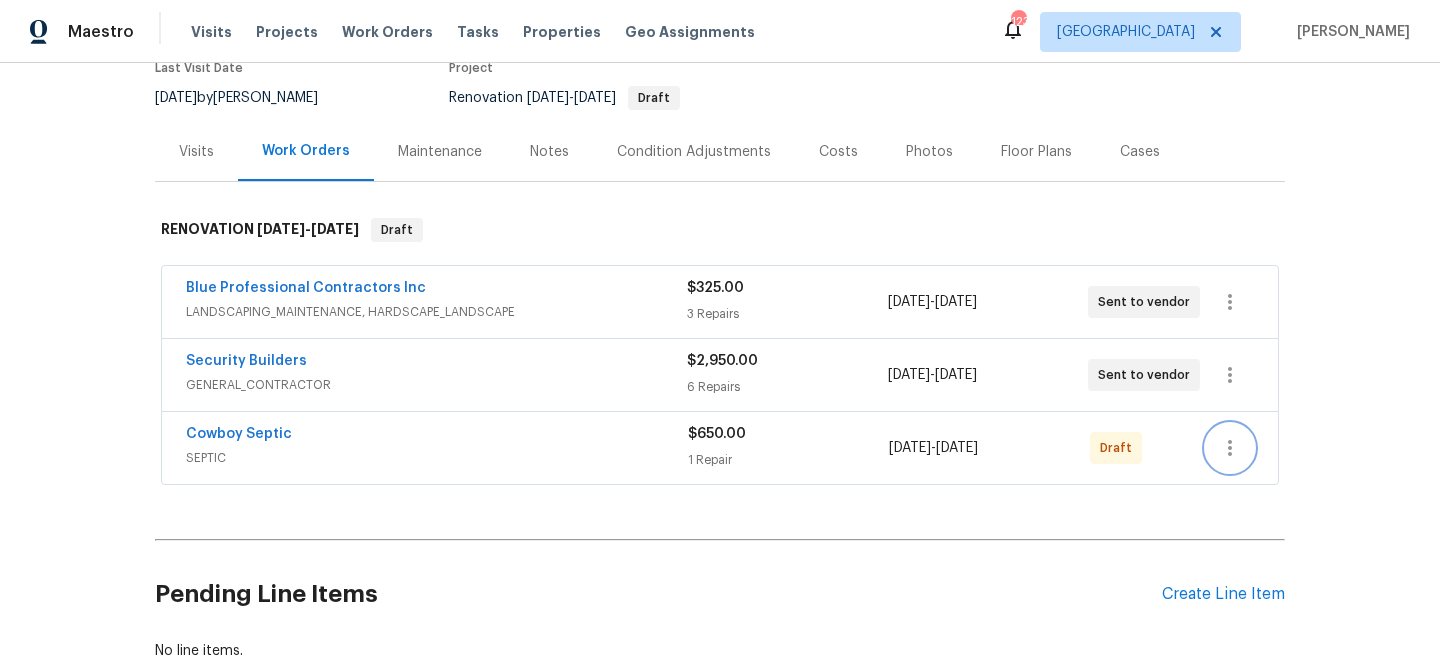 click 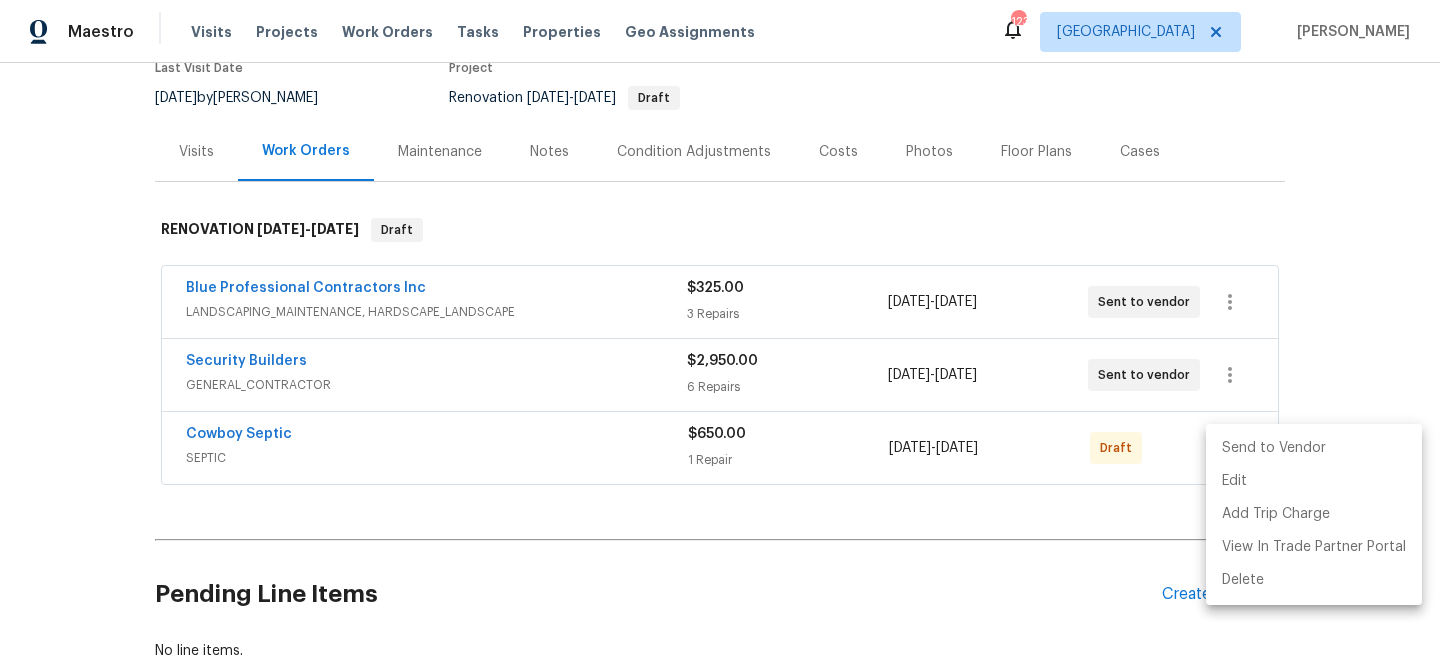 click on "Send to Vendor" at bounding box center [1314, 448] 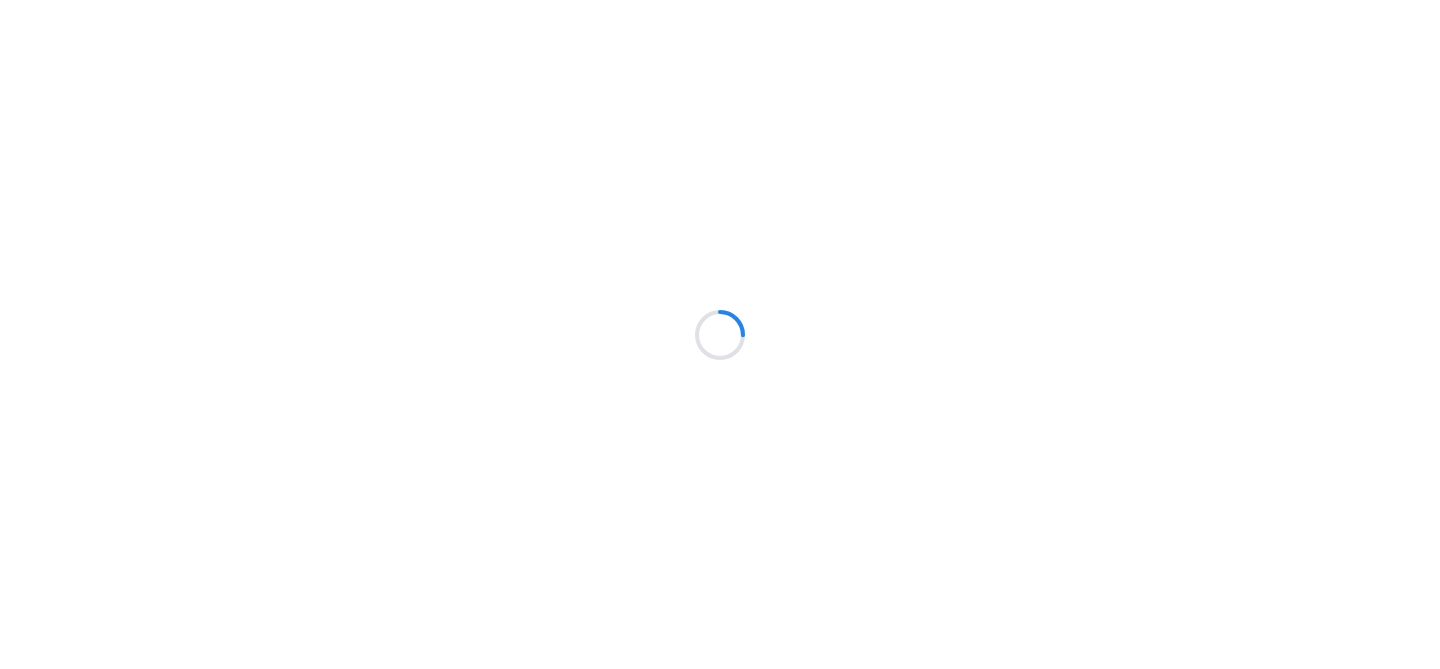 scroll, scrollTop: 0, scrollLeft: 0, axis: both 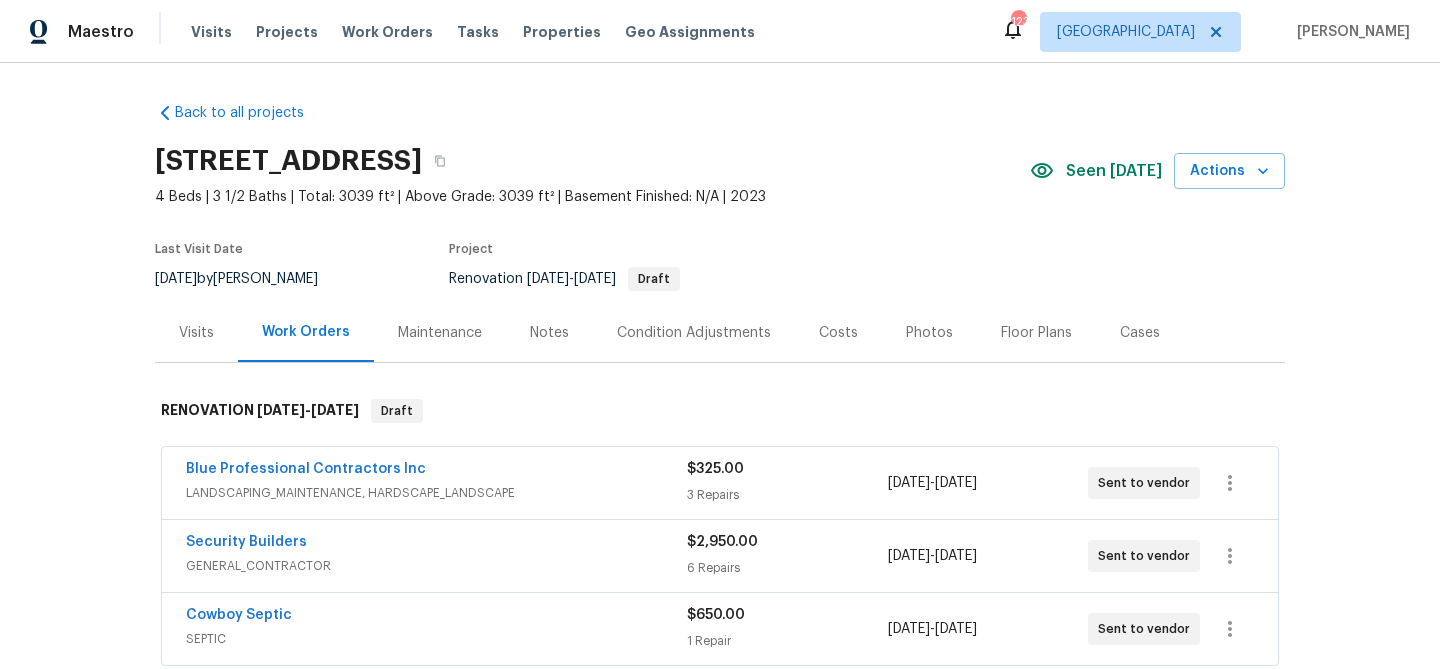 click on "Notes" at bounding box center [549, 333] 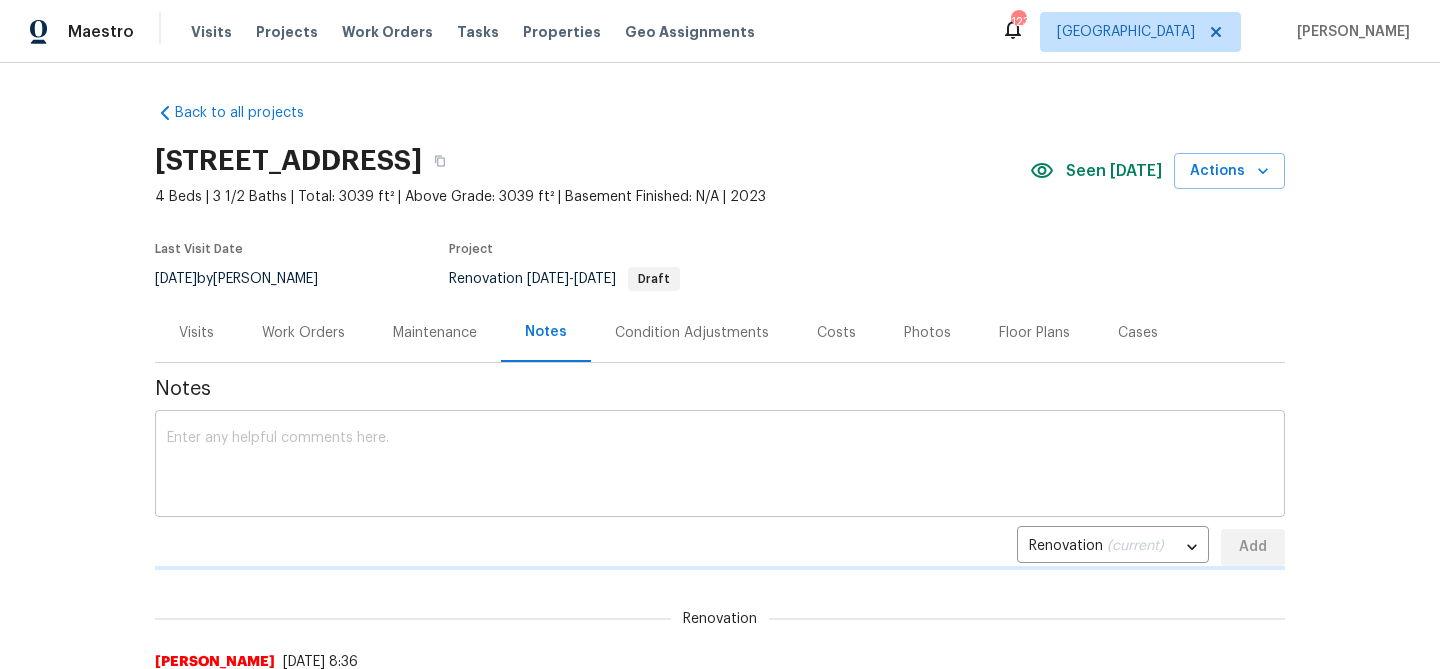 click on "x ​" at bounding box center (720, 466) 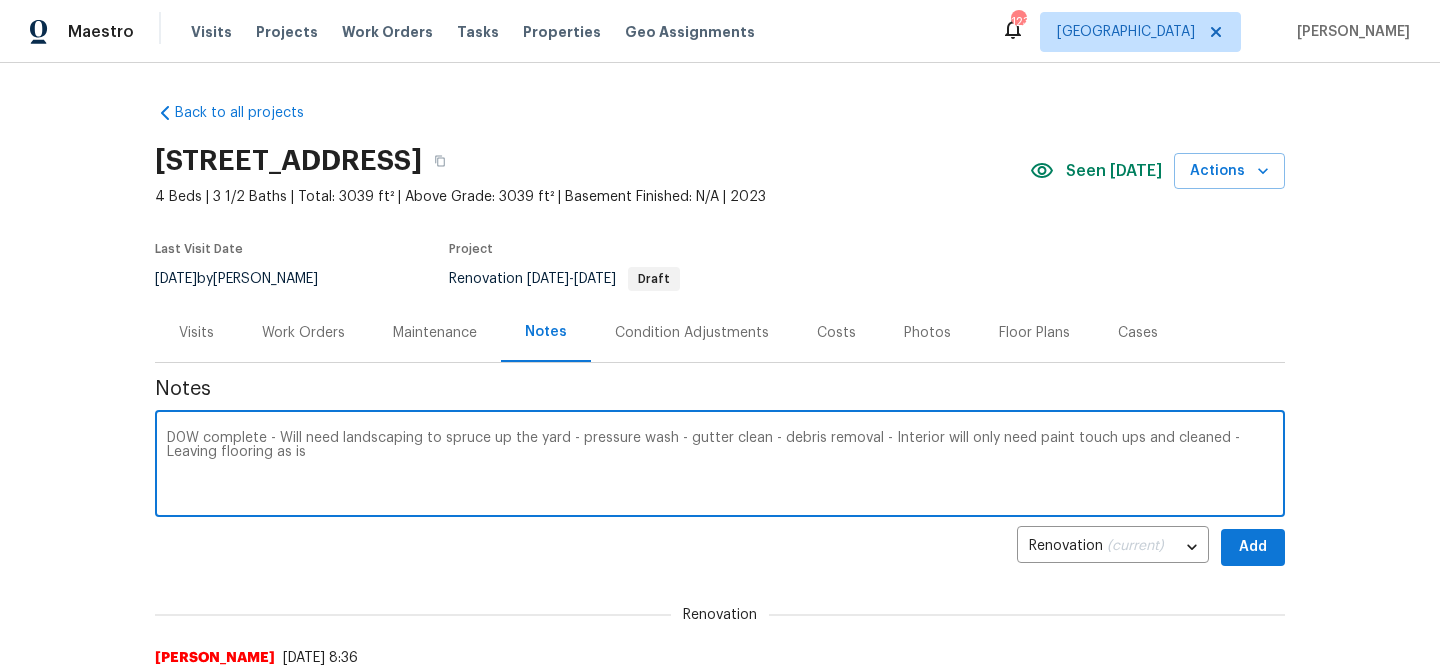type on "D0W complete - Will need landscaping to spruce up the yard - pressure wash - gutter clean - debris removal - Interior will only need paint touch ups and cleaned - Leaving flooring as is" 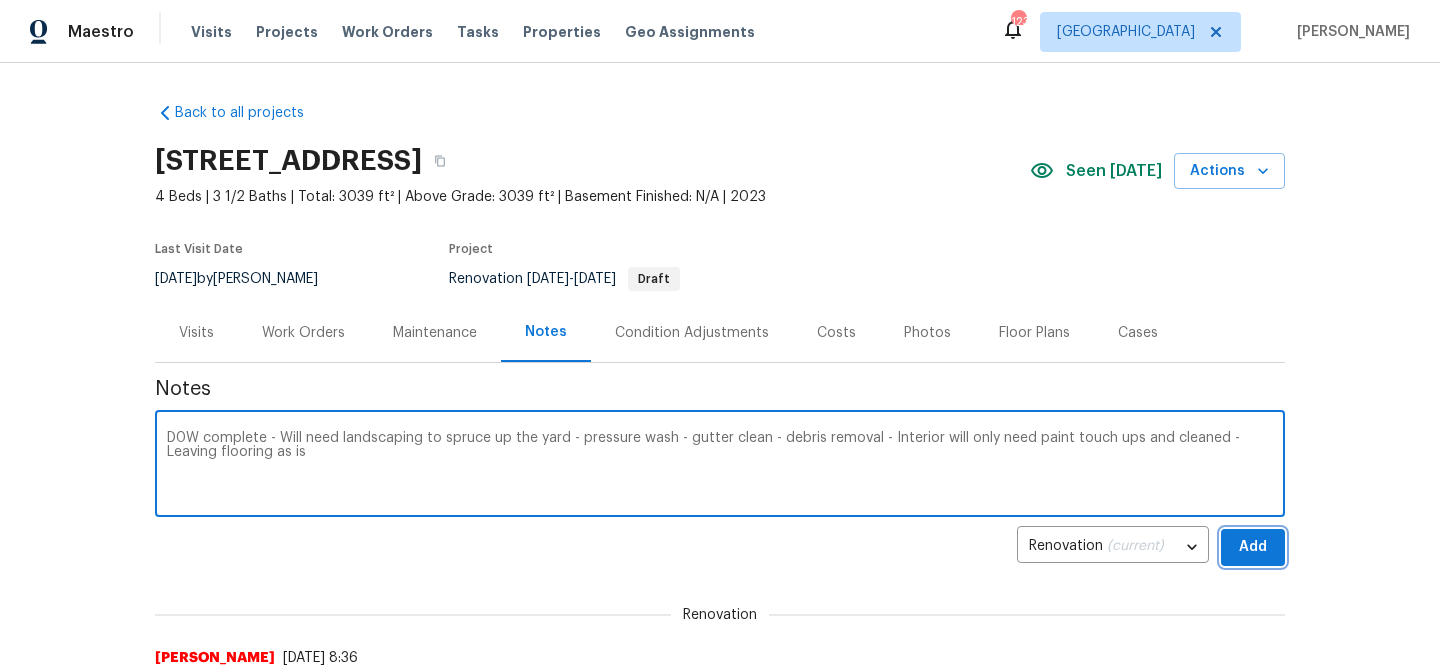 click on "Add" at bounding box center (1253, 547) 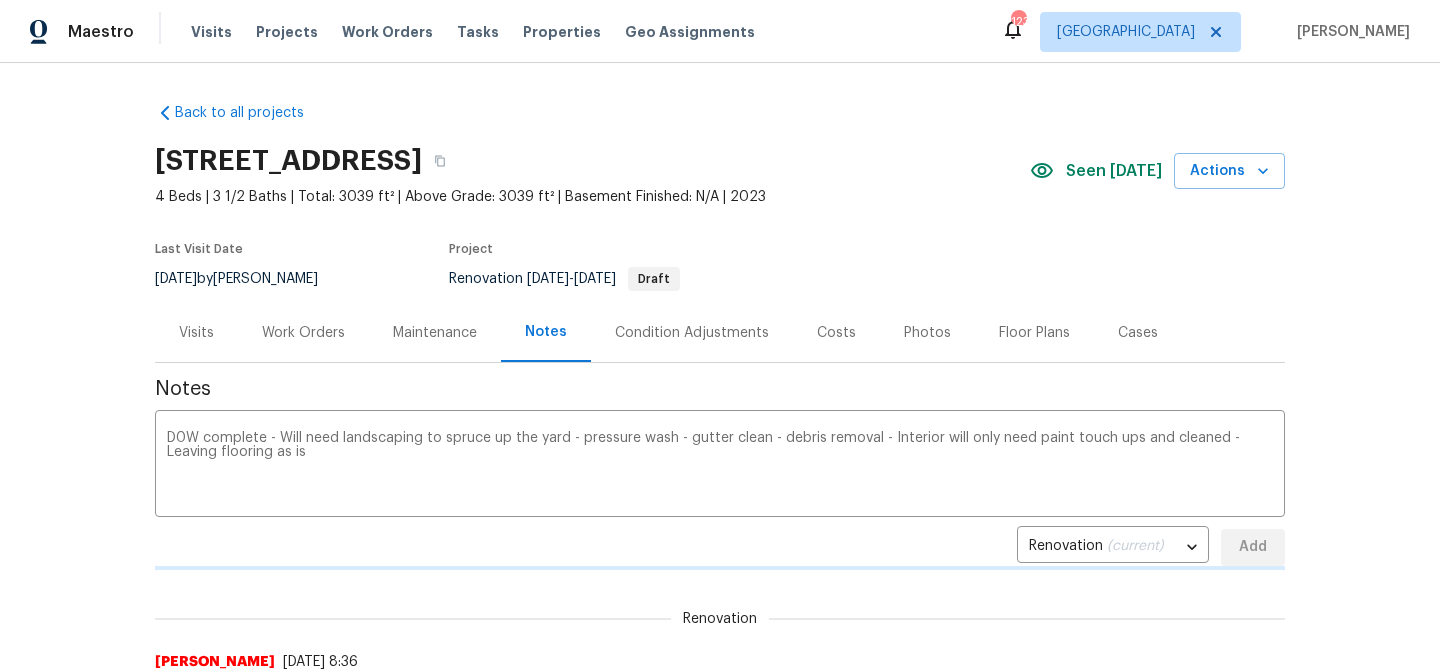 type 